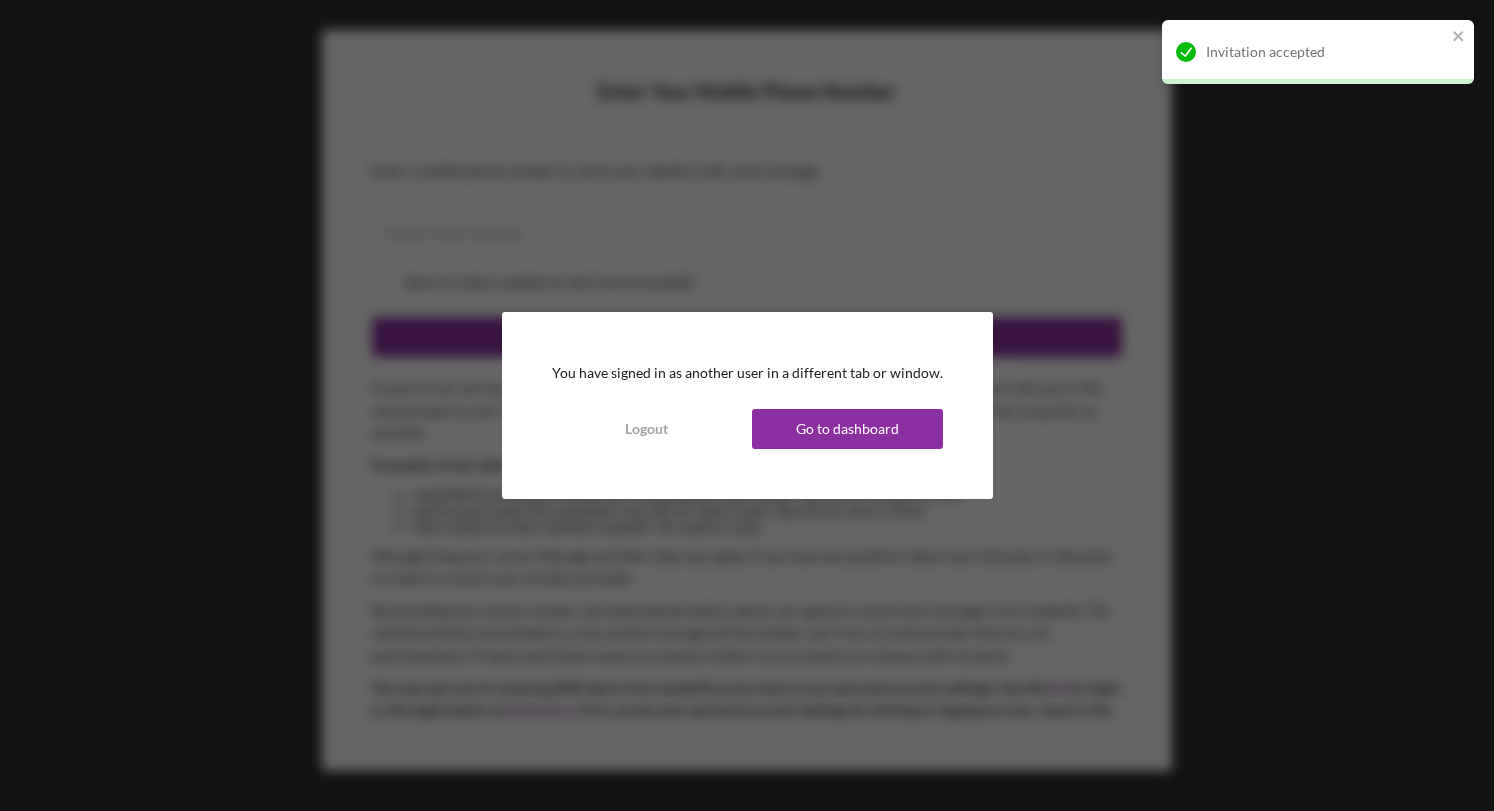 scroll, scrollTop: 0, scrollLeft: 0, axis: both 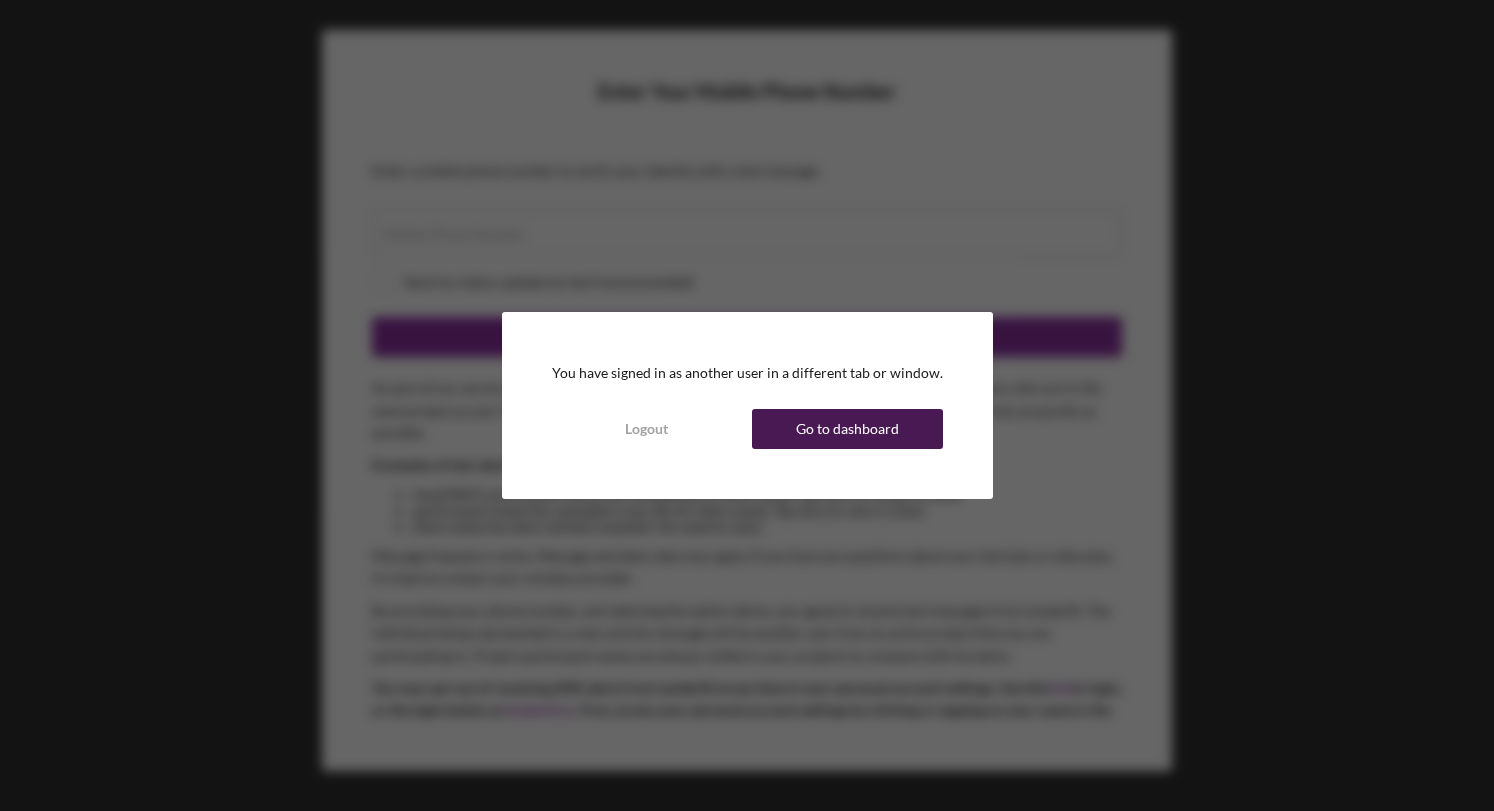 click on "Go to dashboard" at bounding box center (847, 429) 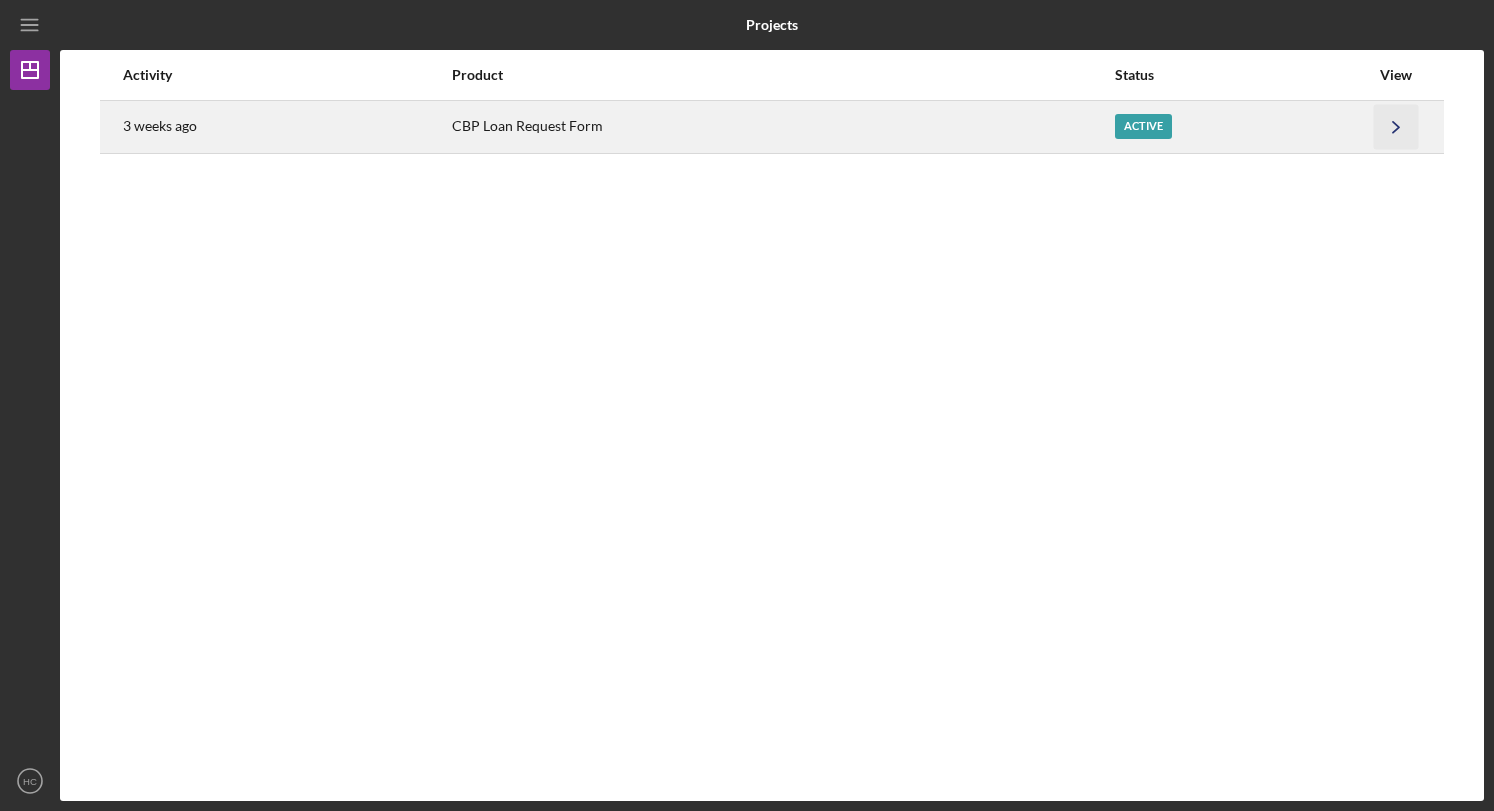click on "Icon/Navigate" 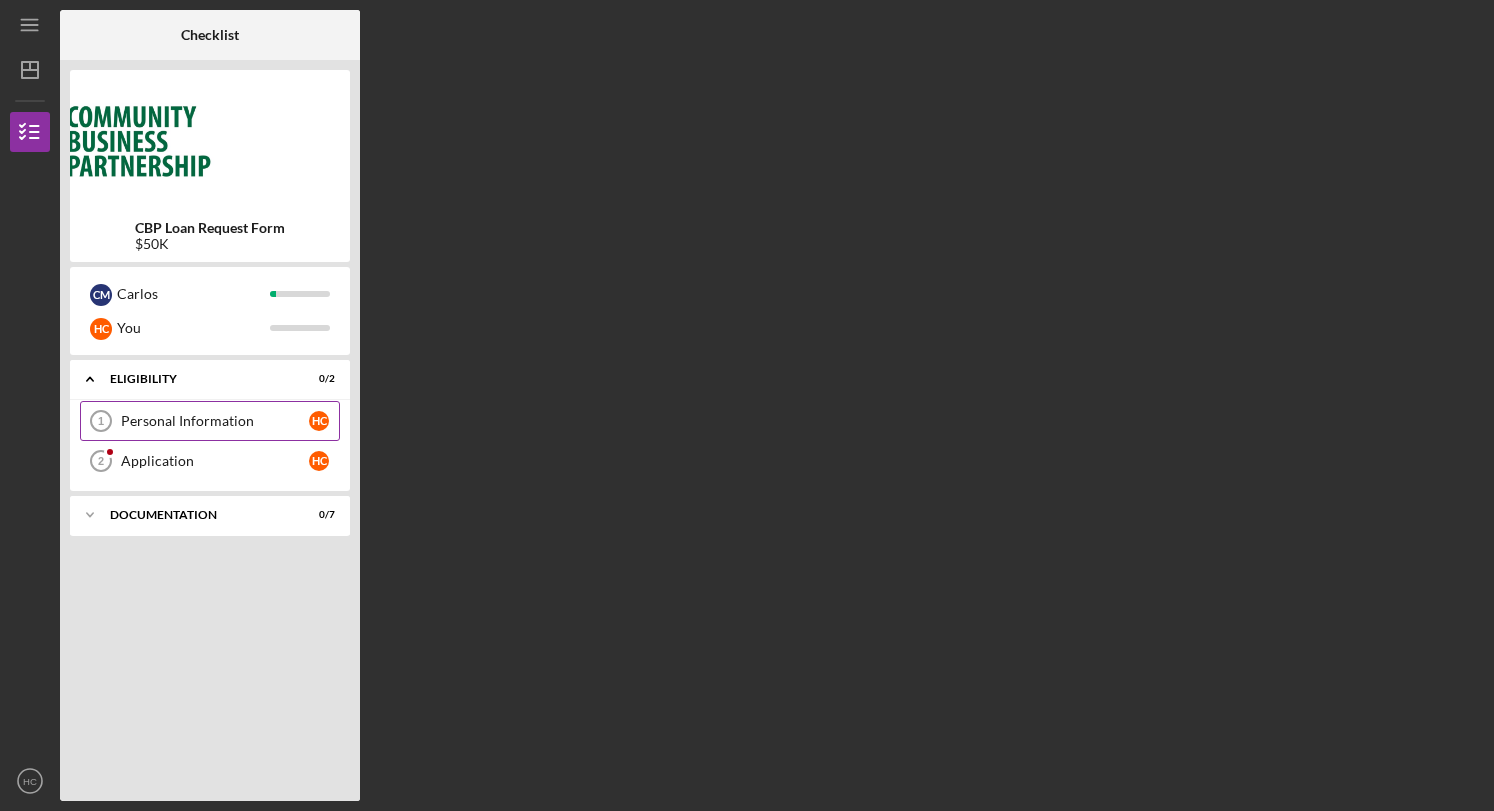 click on "Personal Information" at bounding box center (215, 421) 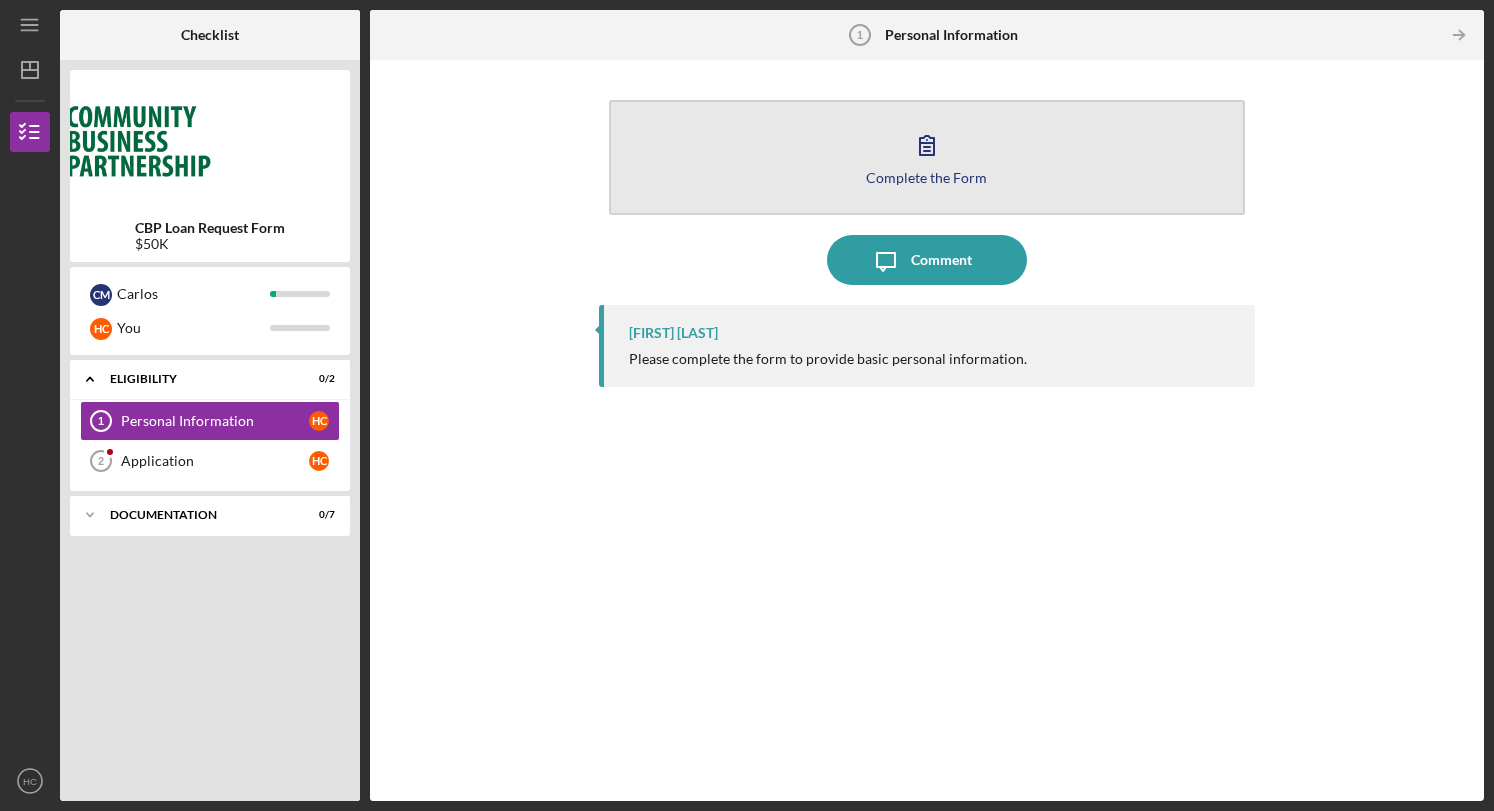 click 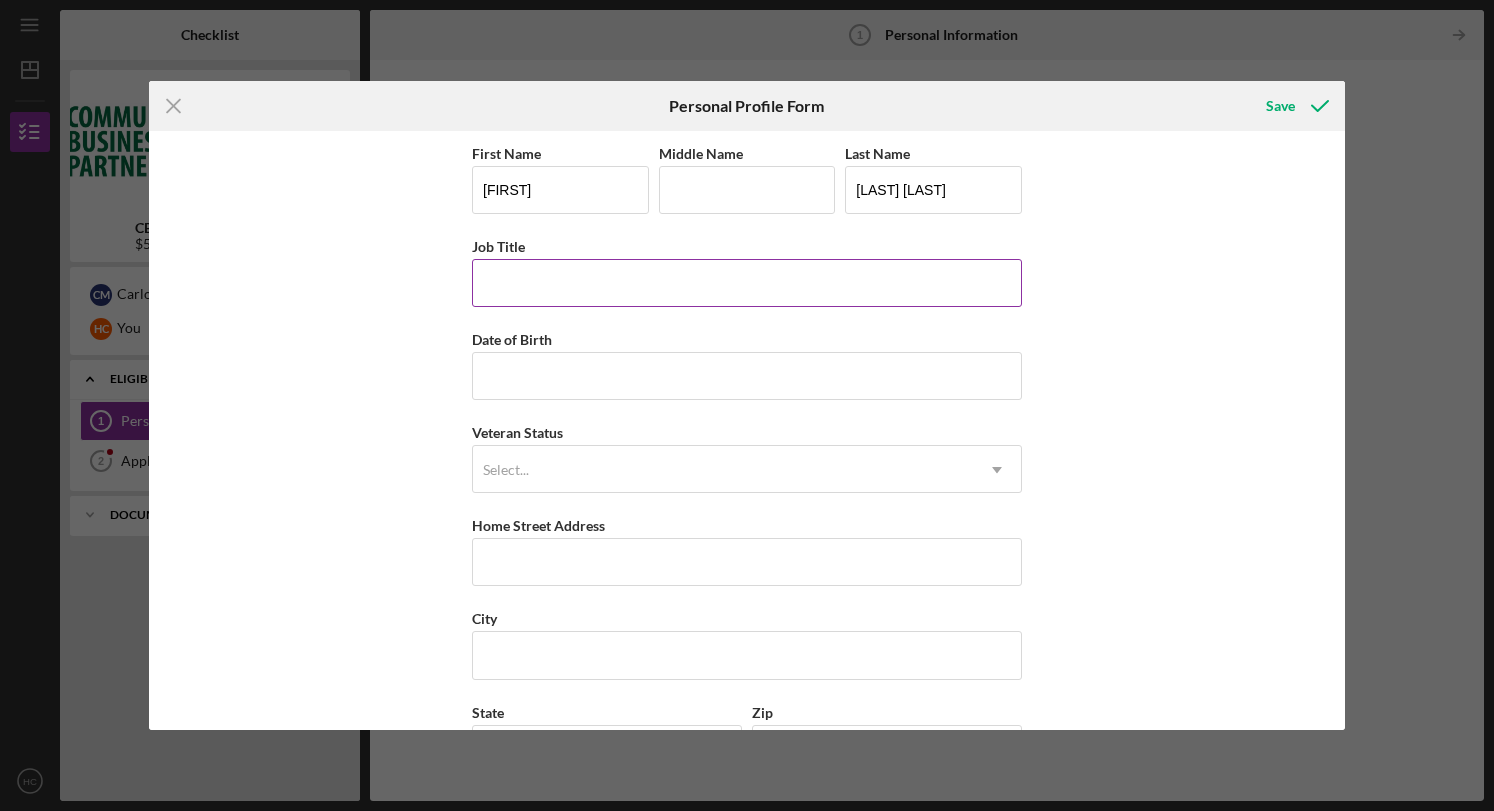 click on "Job Title" at bounding box center (747, 283) 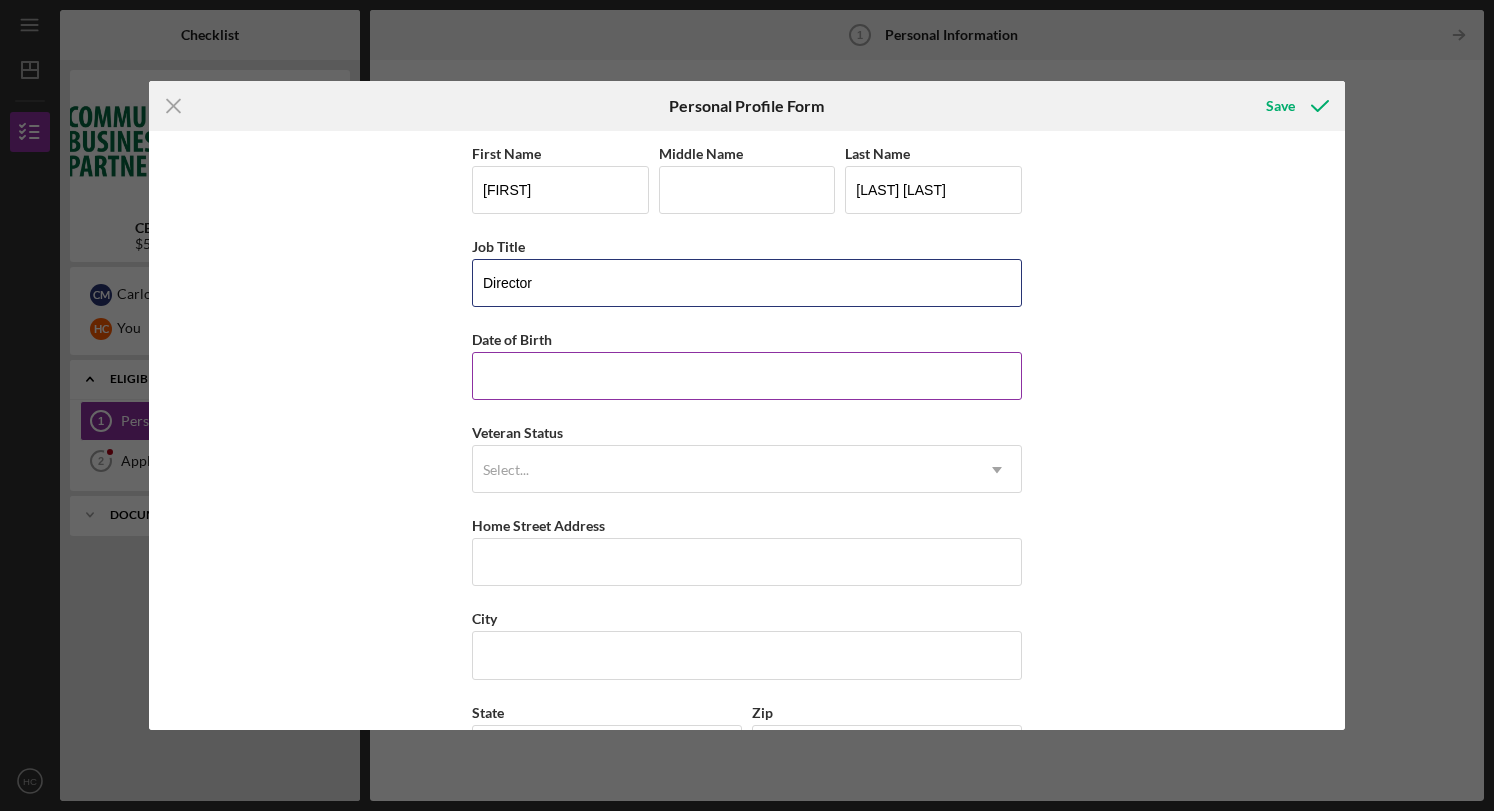 type on "Director" 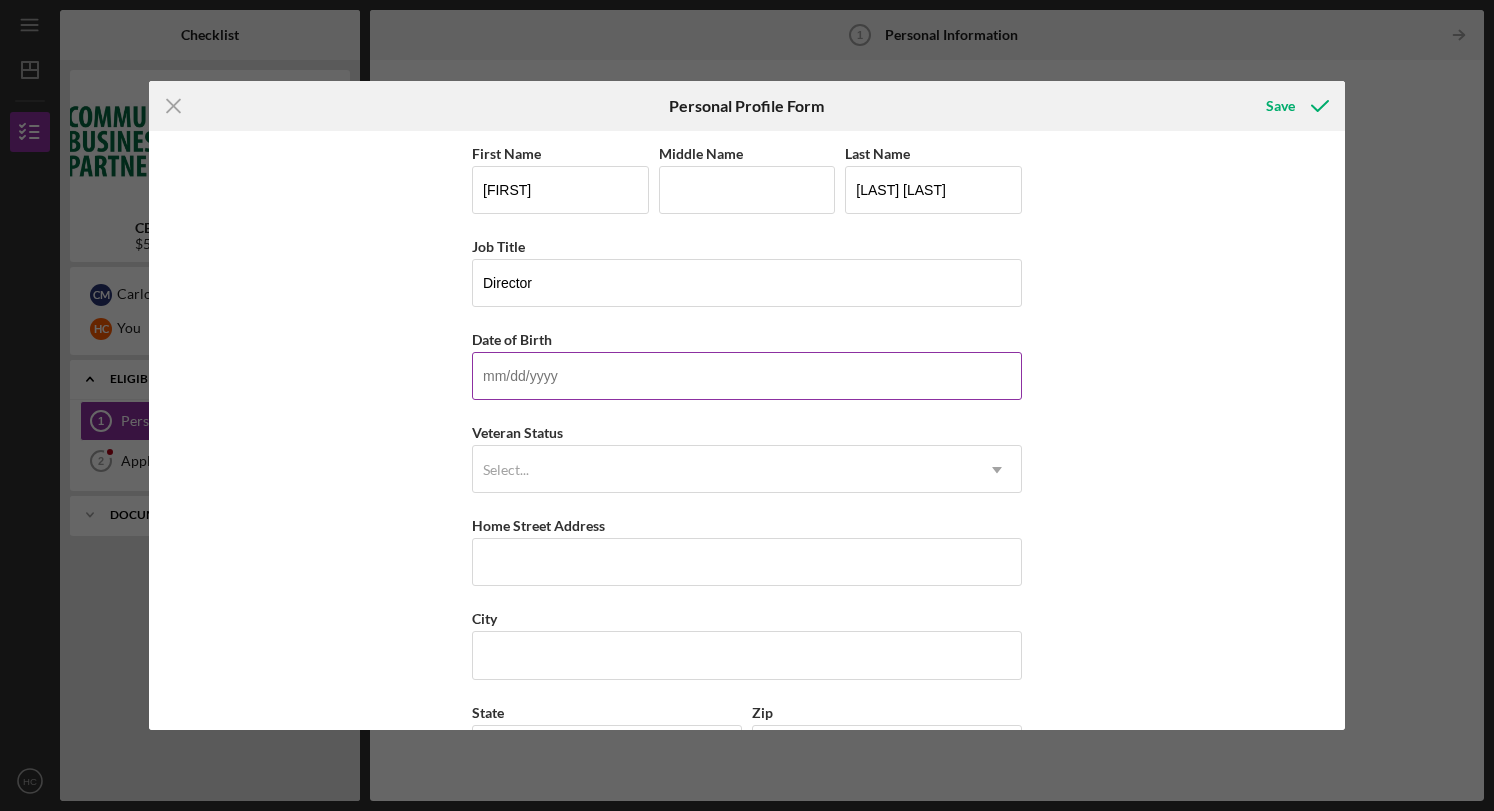 click on "Date of Birth" at bounding box center (747, 376) 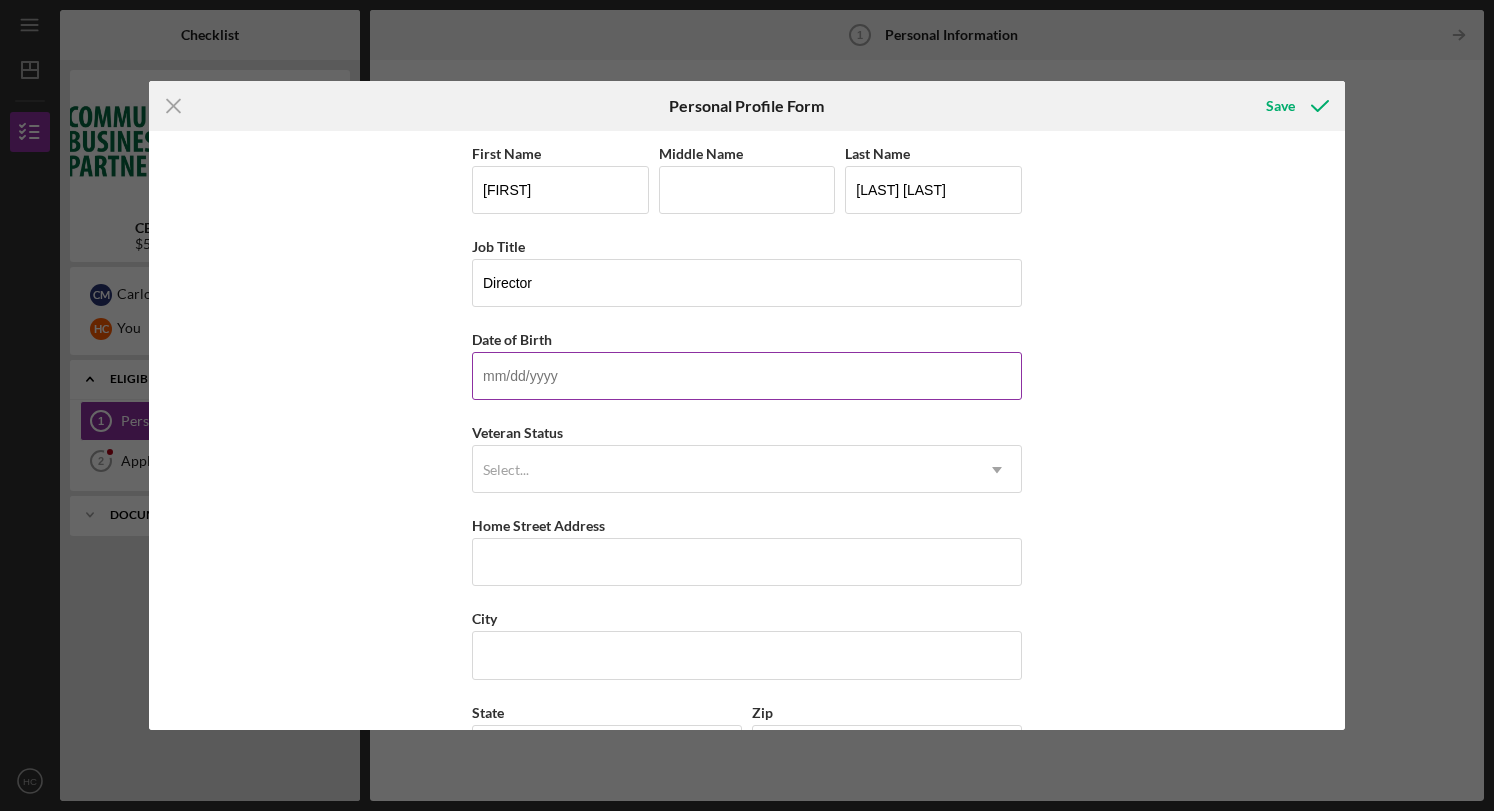 type on "04/27/1970" 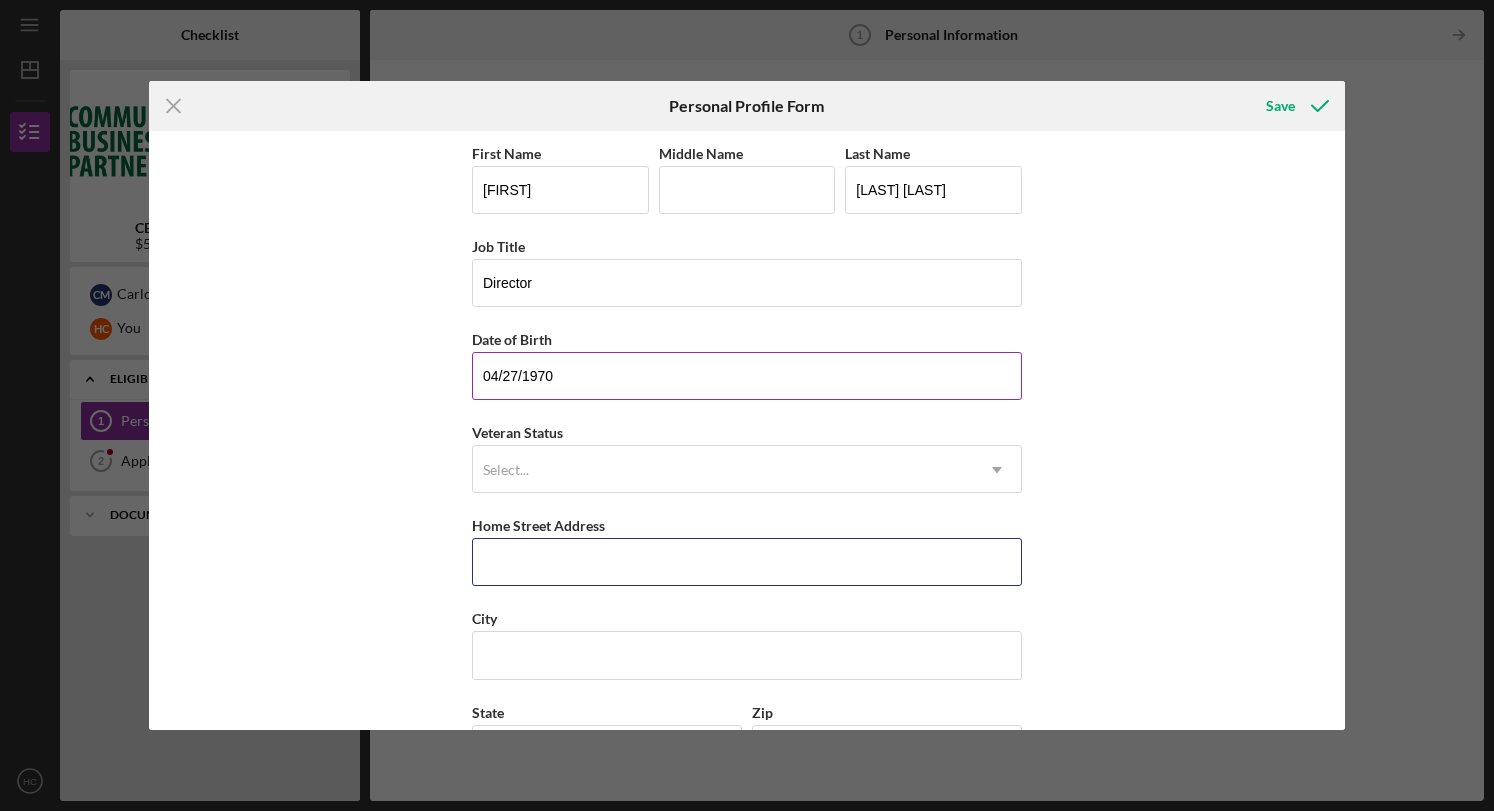 type on "[NUMBER] [STREET]," 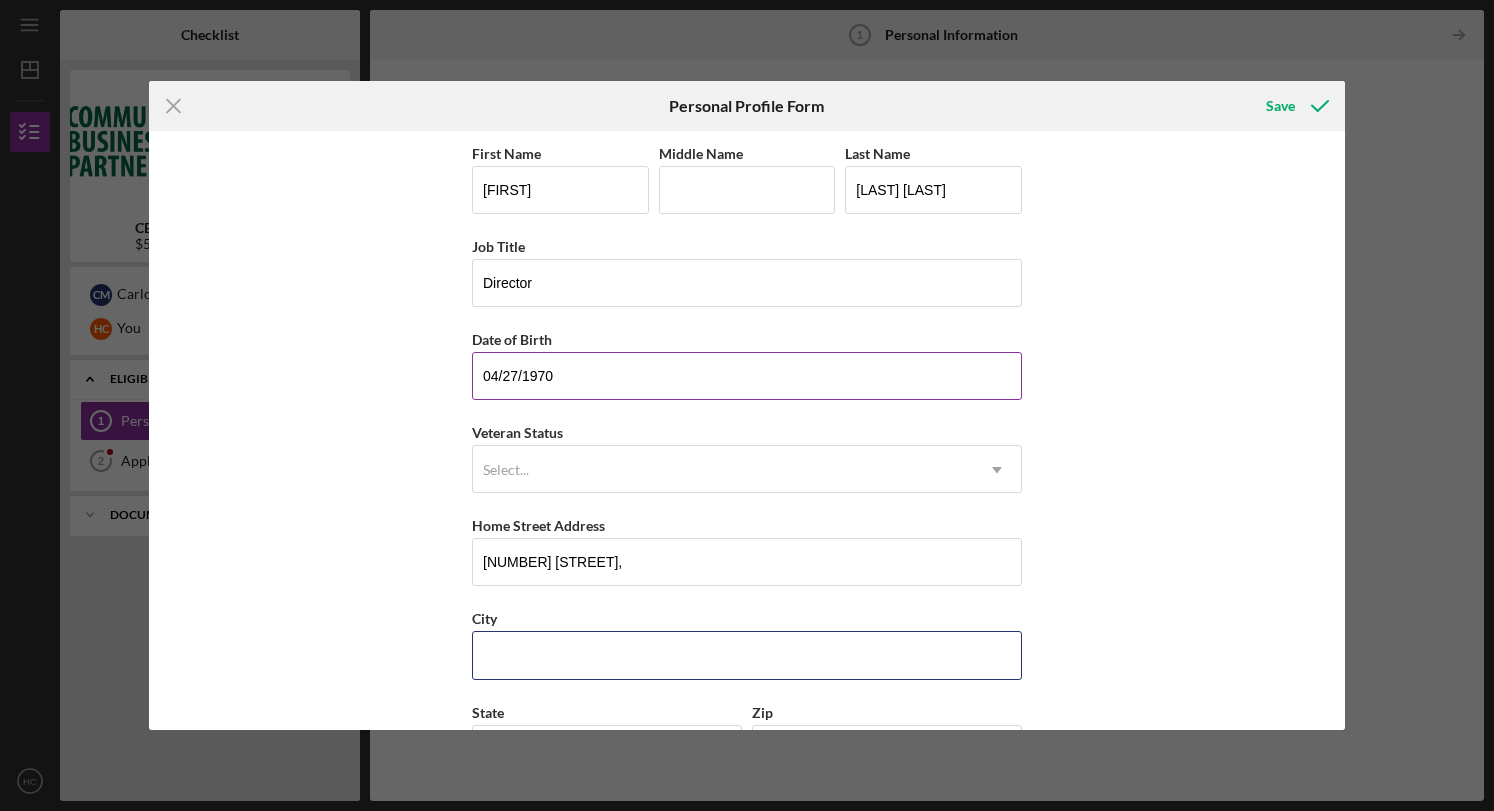 type on "Alexandria" 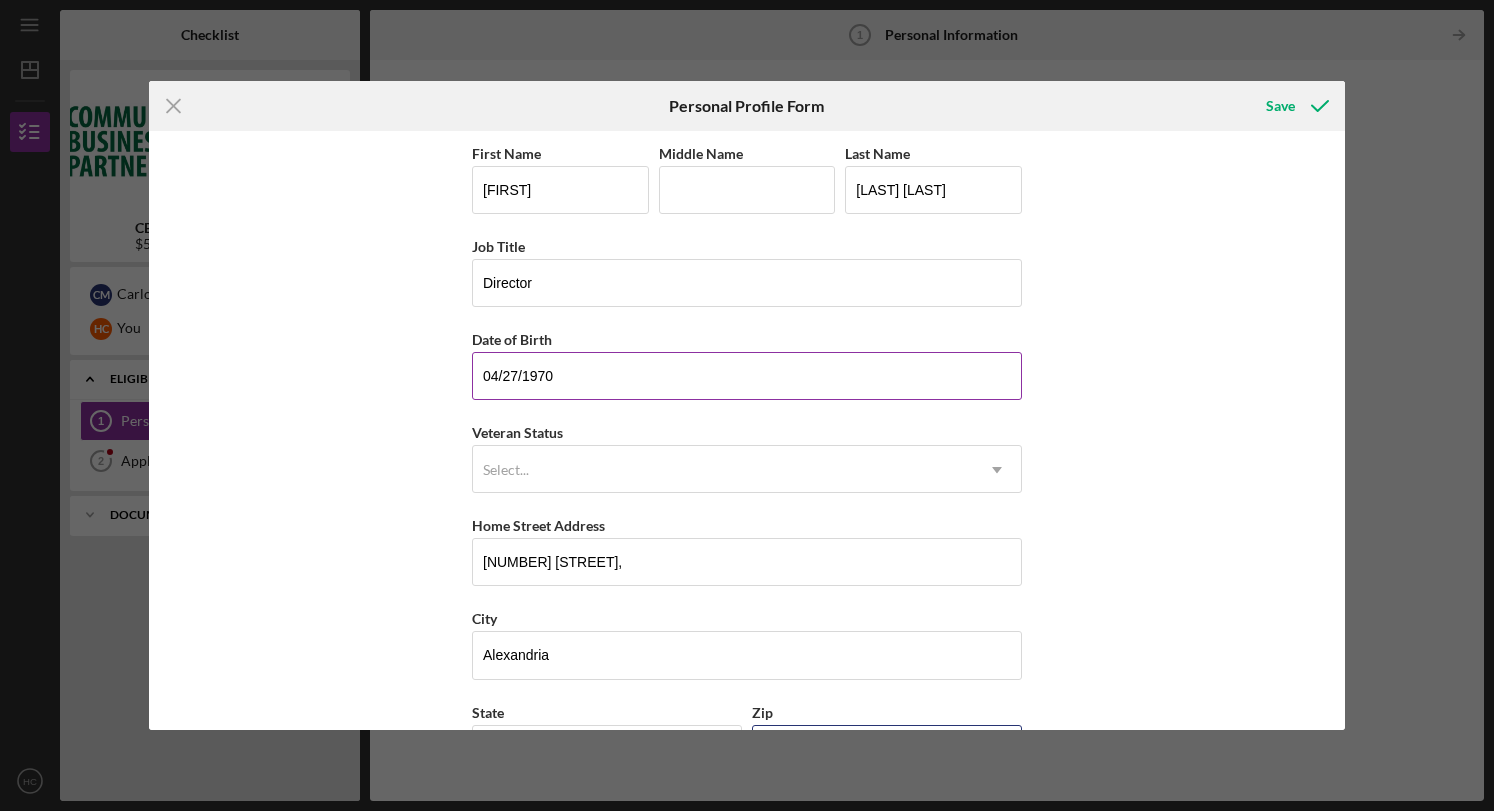 type on "[ZIP]" 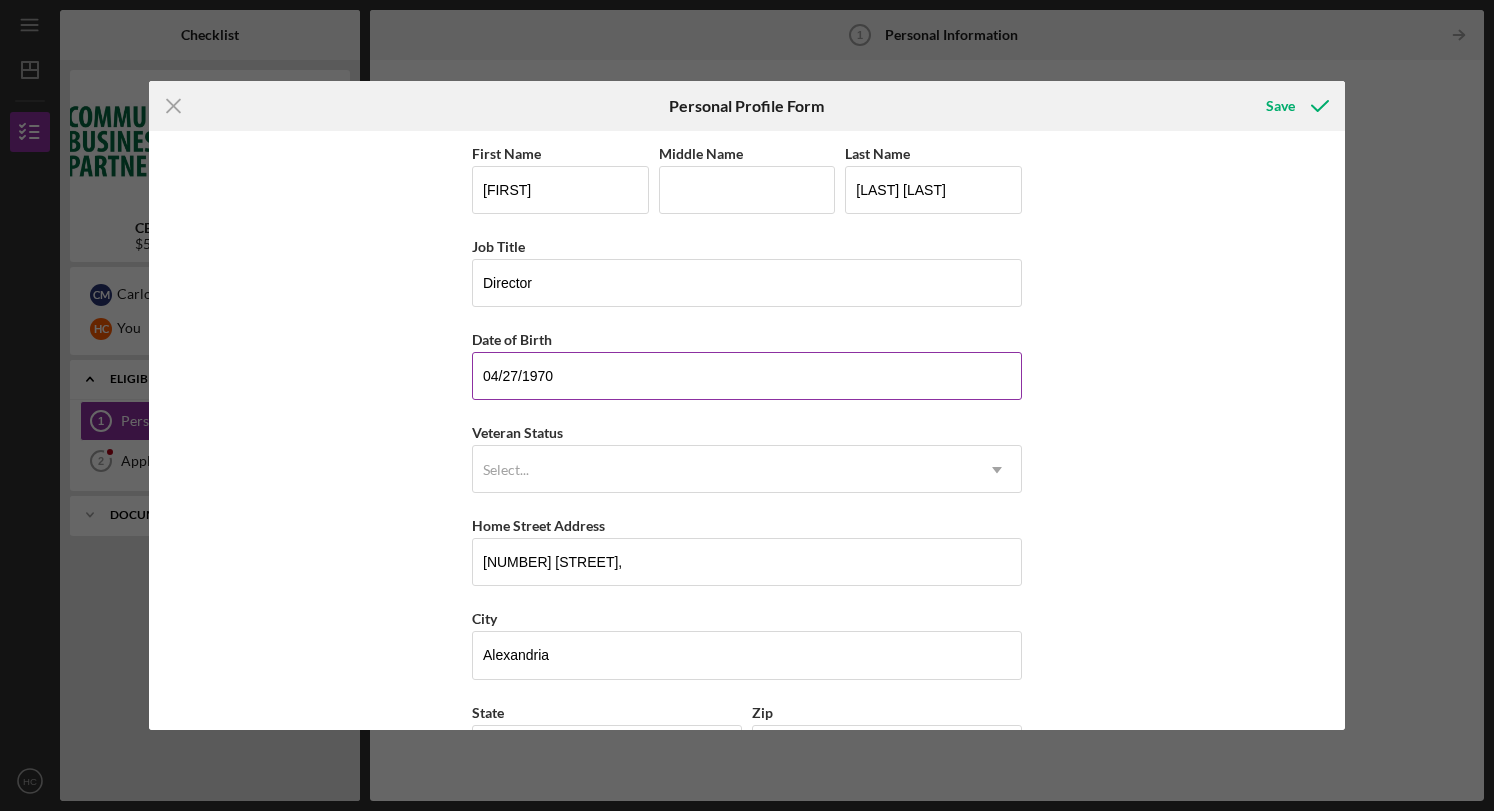 type on "VA" 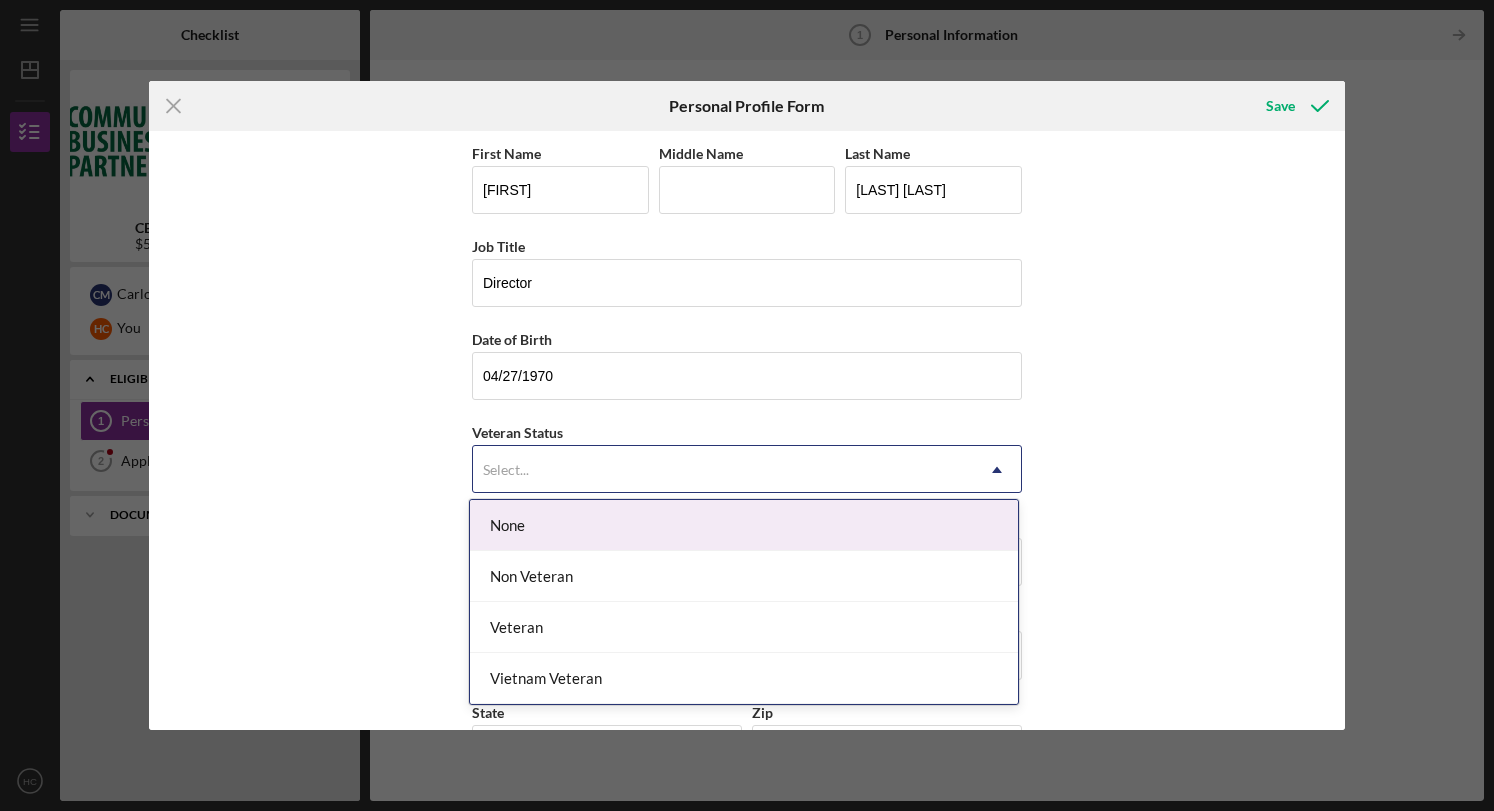 click on "Select..." at bounding box center (723, 470) 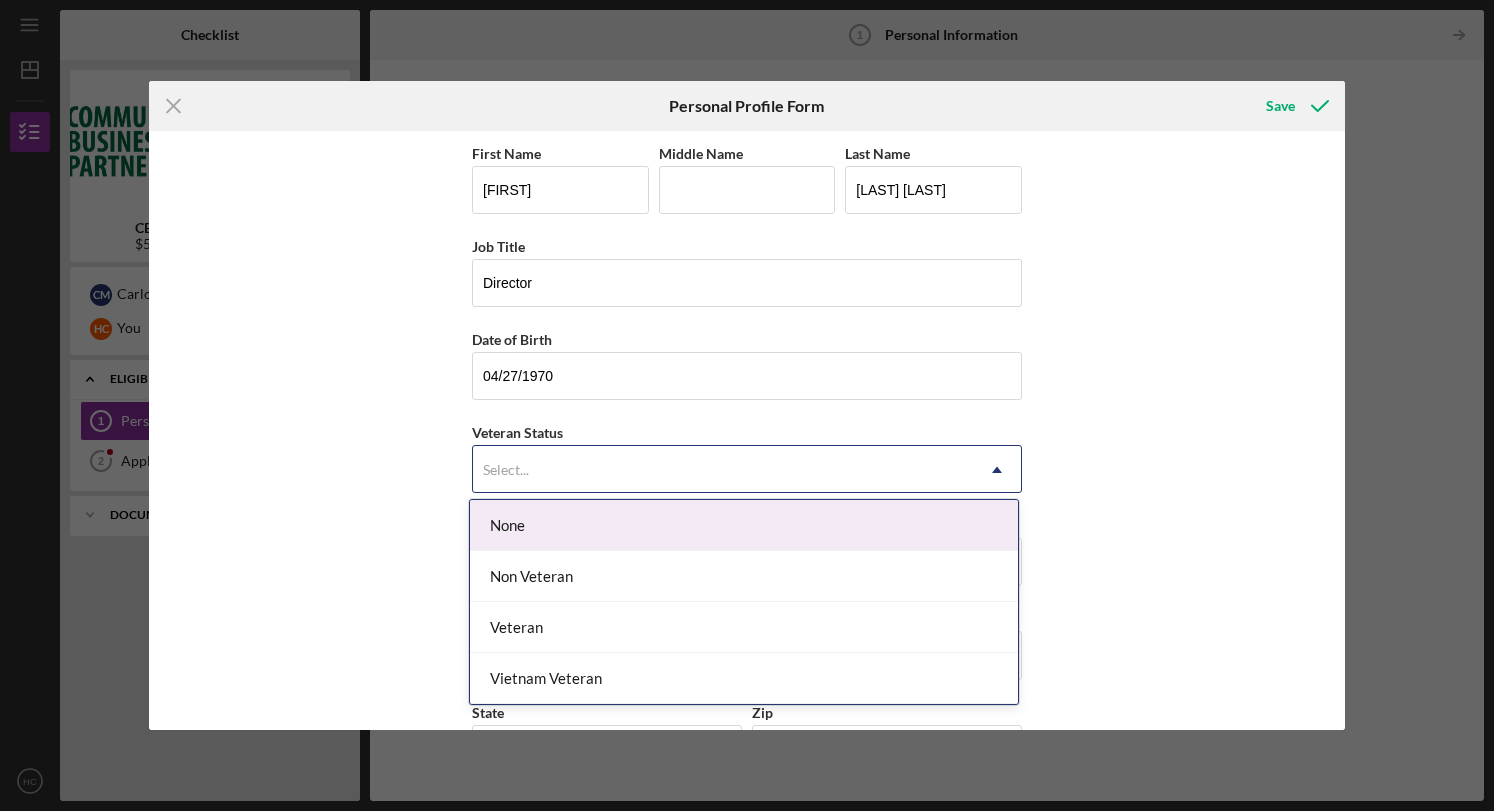 click on "None" at bounding box center (744, 525) 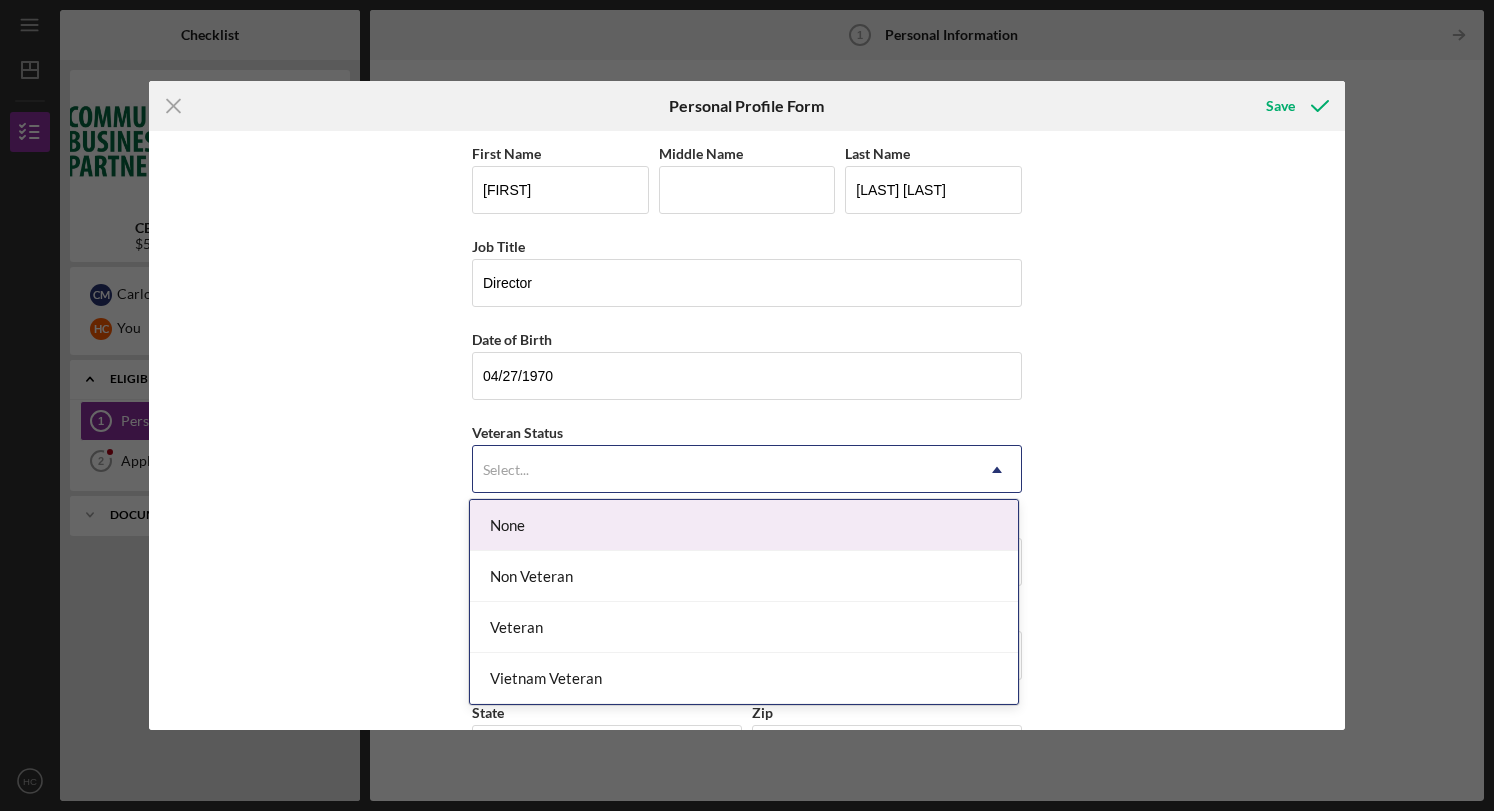 click on "Icon/Dropdown Arrow" 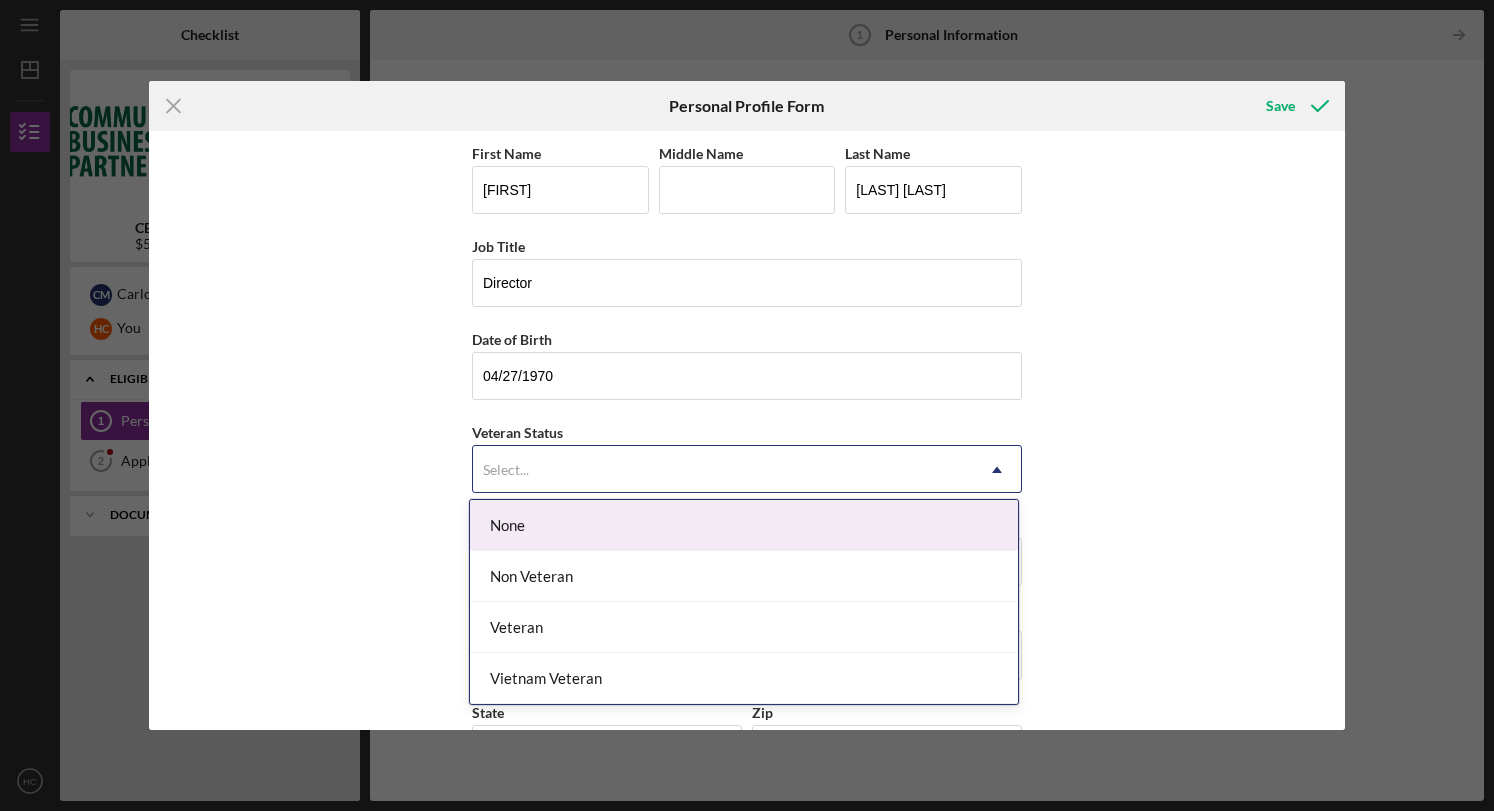 click on "None" at bounding box center (744, 525) 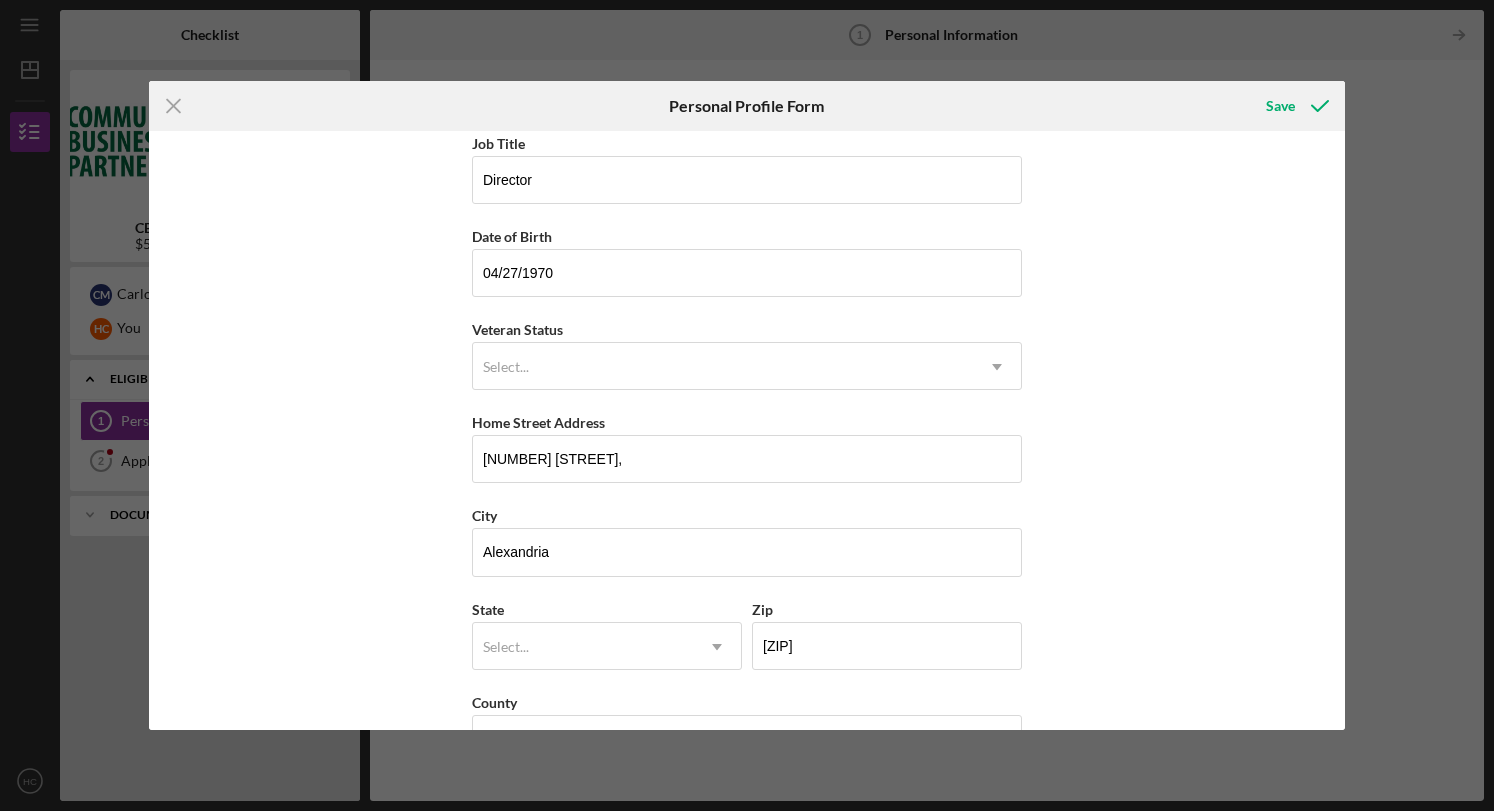 scroll, scrollTop: 160, scrollLeft: 0, axis: vertical 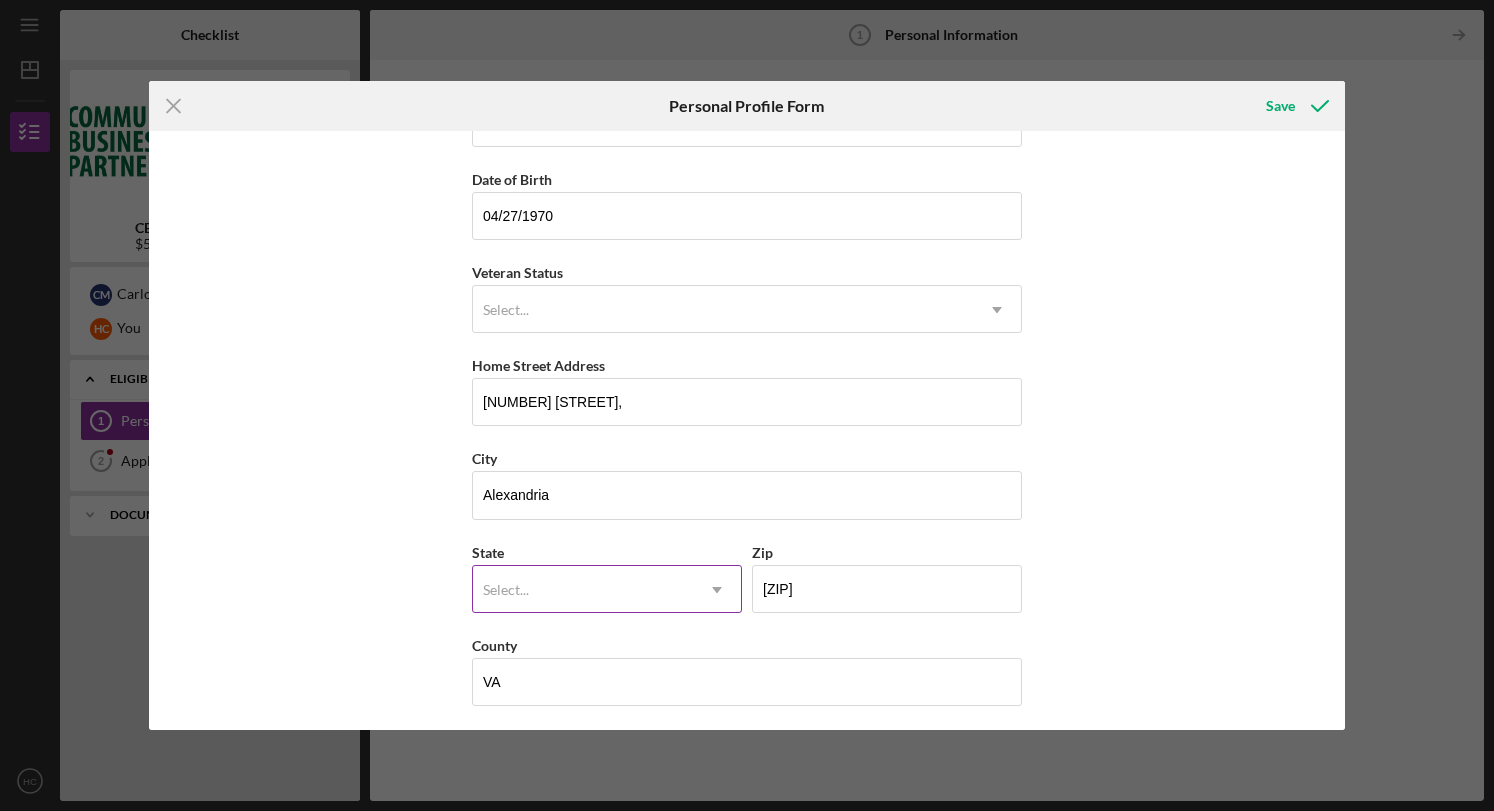 click on "Select..." at bounding box center (583, 590) 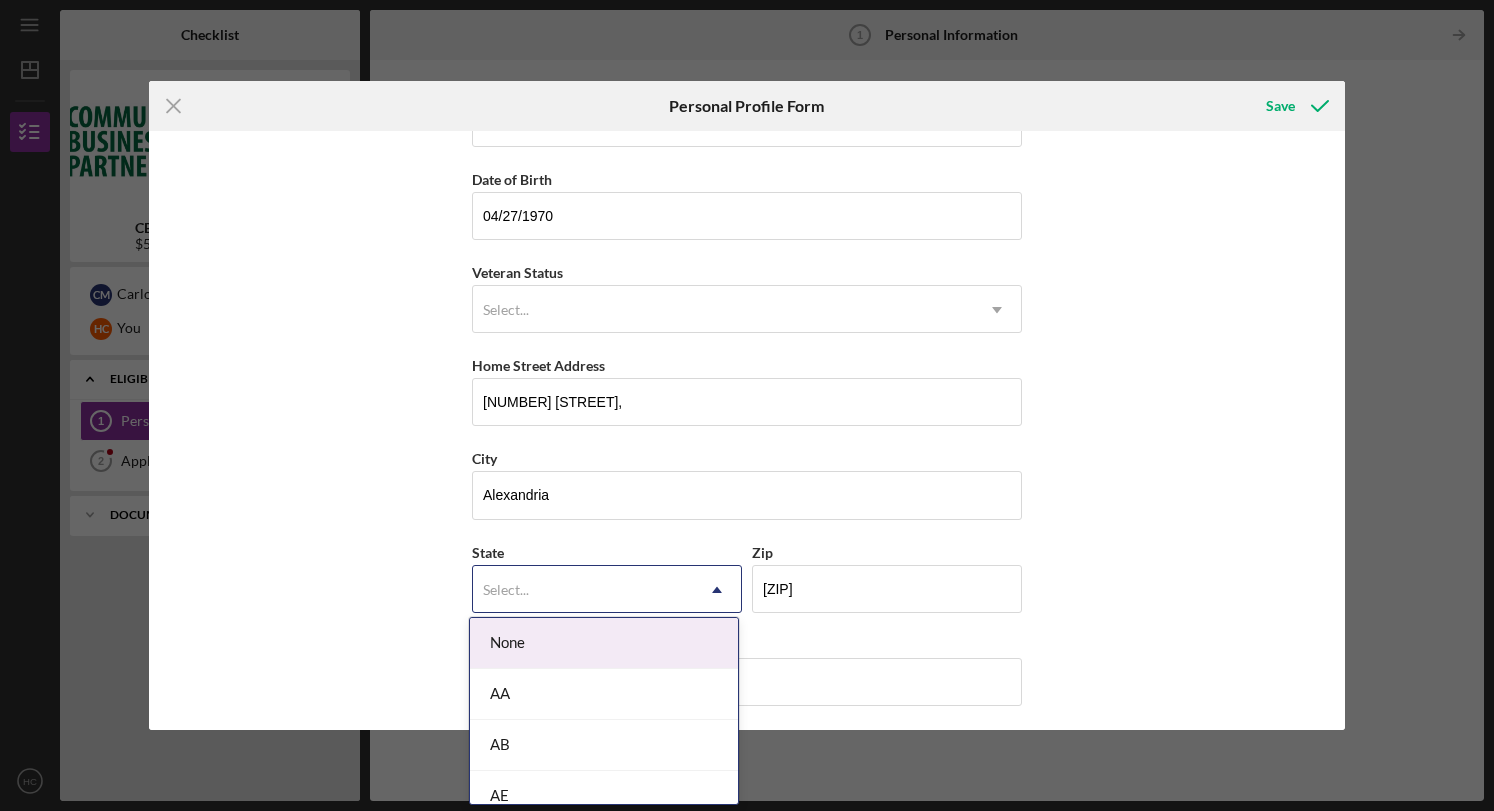 type on "v" 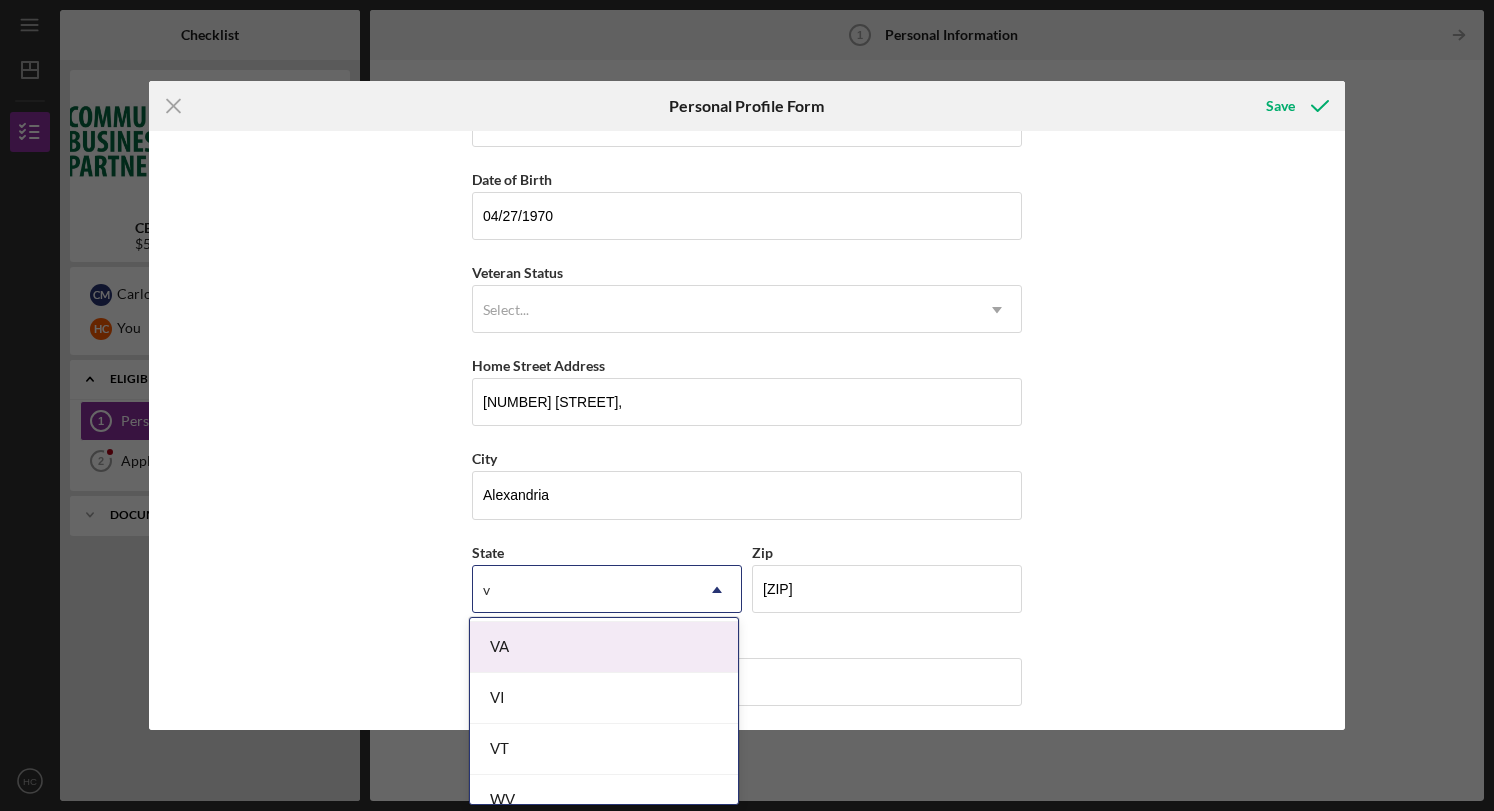 scroll, scrollTop: 218, scrollLeft: 0, axis: vertical 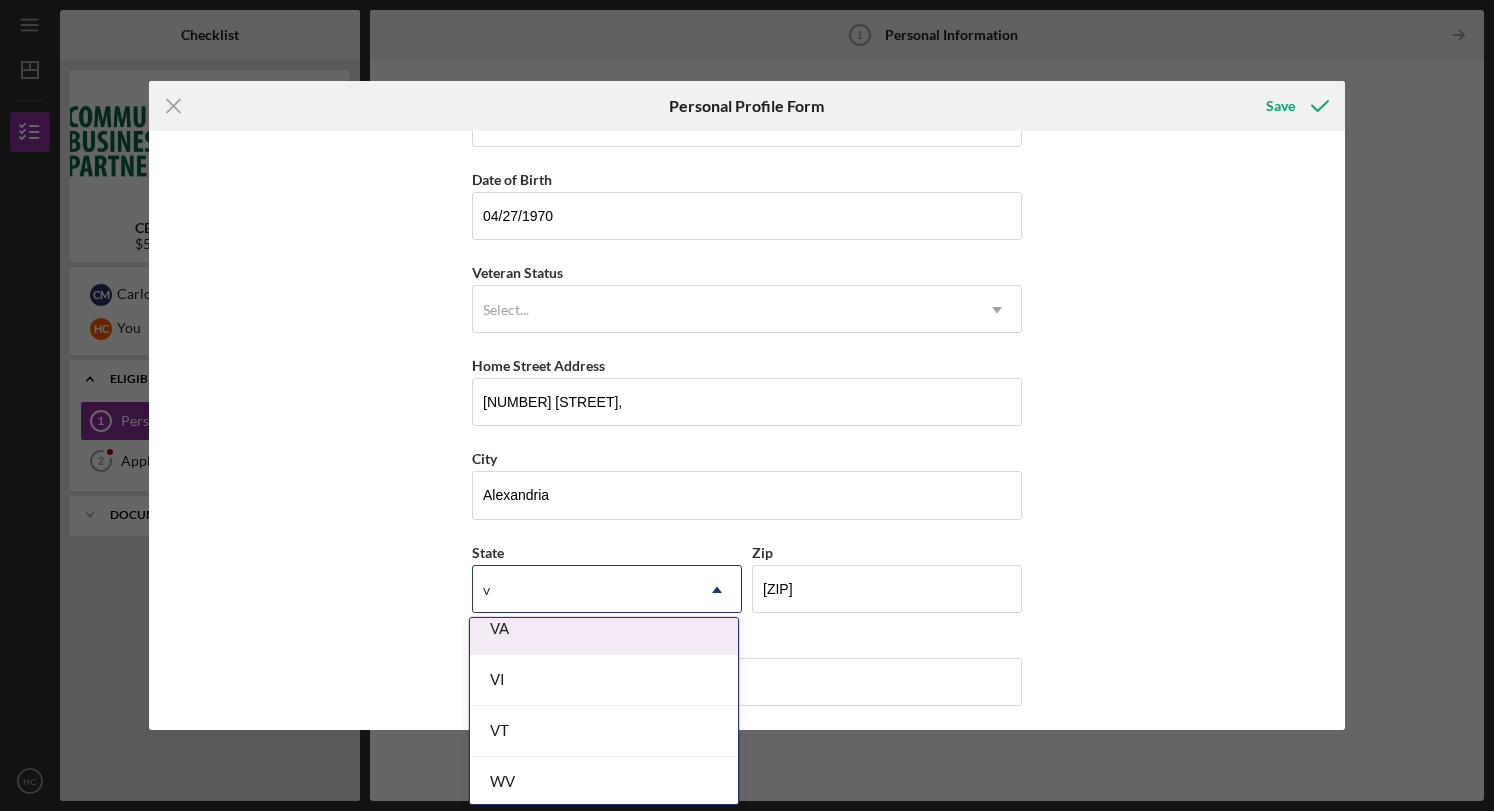 click on "VA" at bounding box center (604, 629) 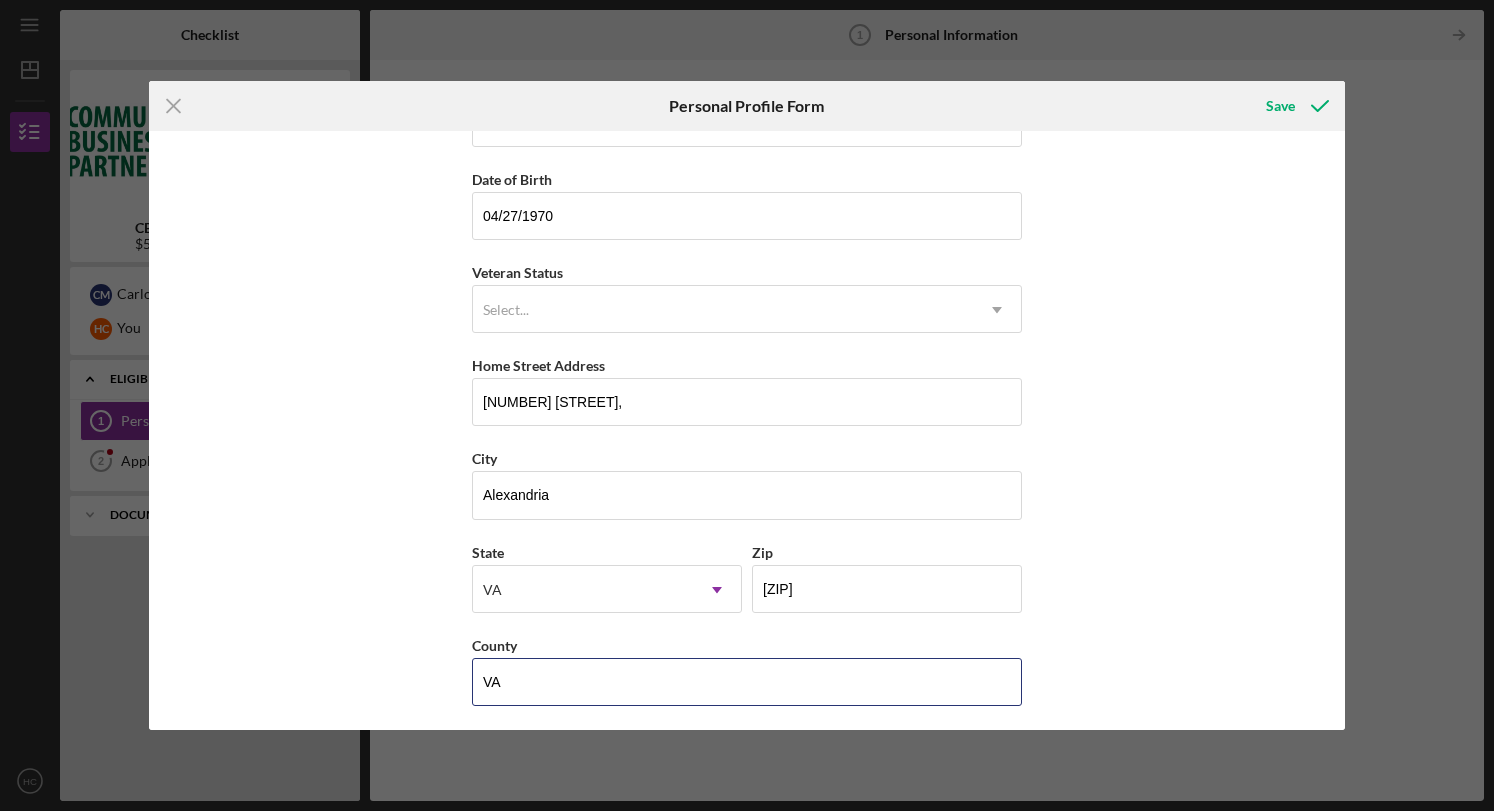 drag, startPoint x: 557, startPoint y: 681, endPoint x: 414, endPoint y: 674, distance: 143.17122 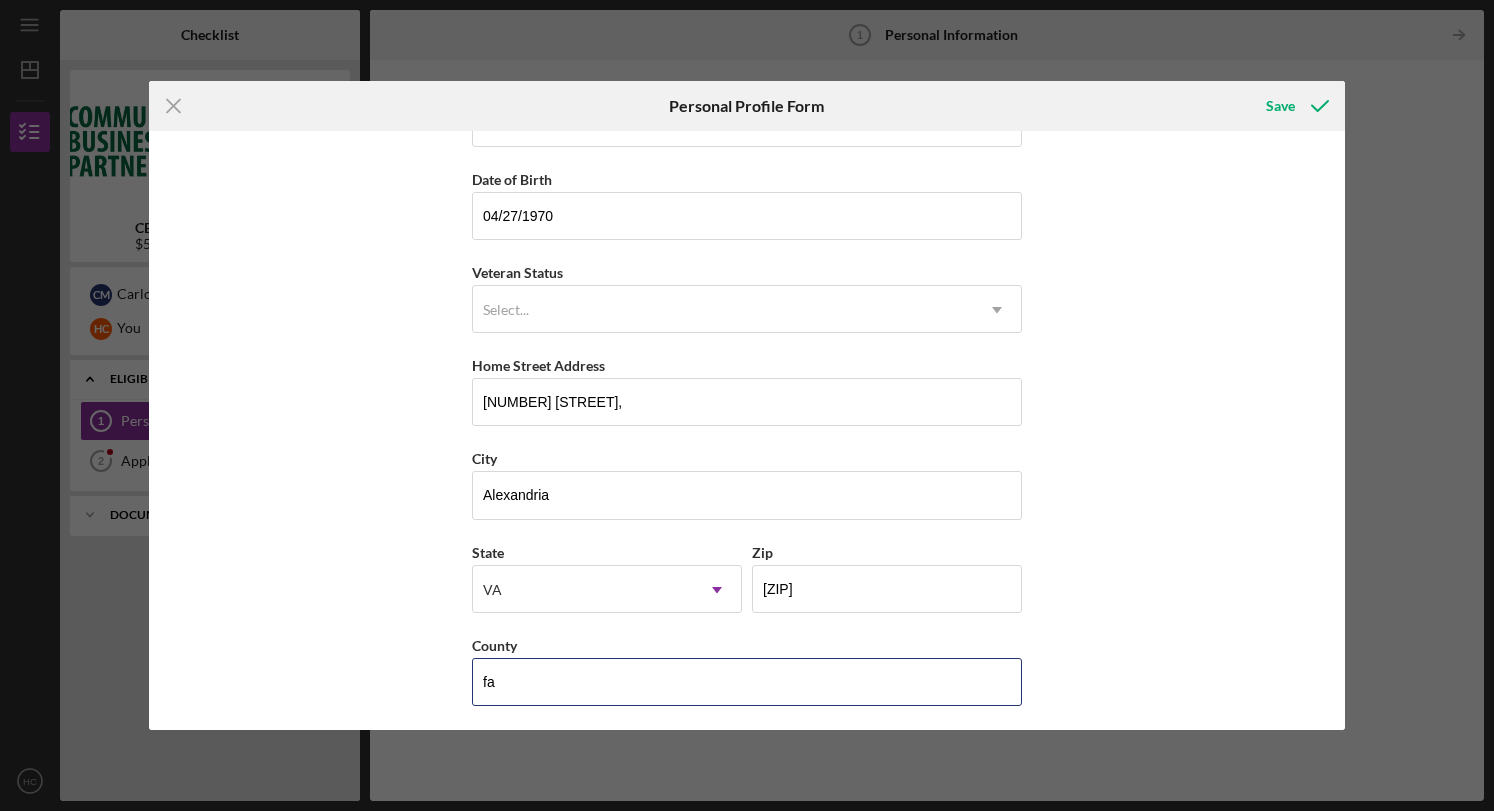 type on "FAIRFAX" 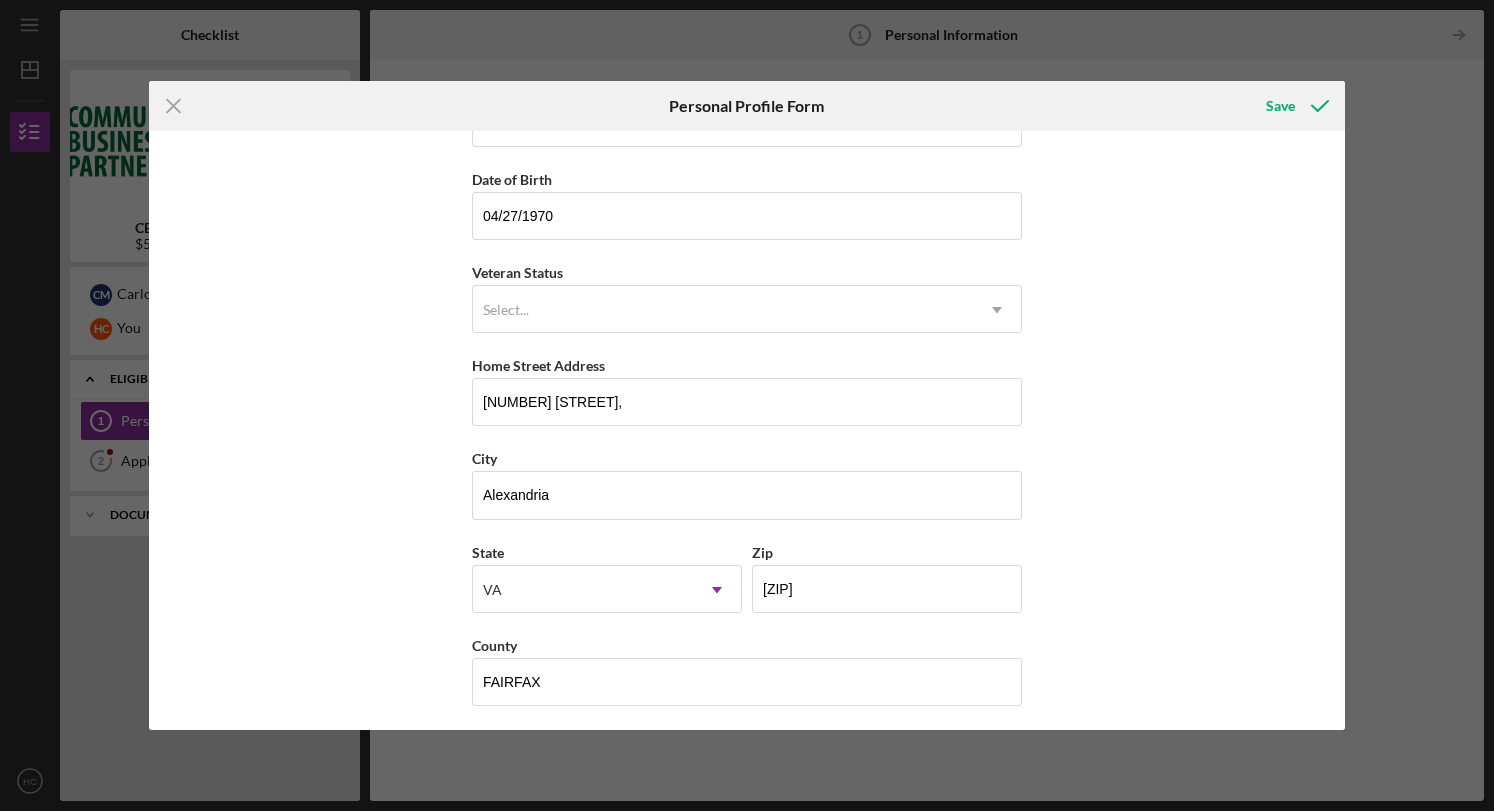 type on "Yaniret" 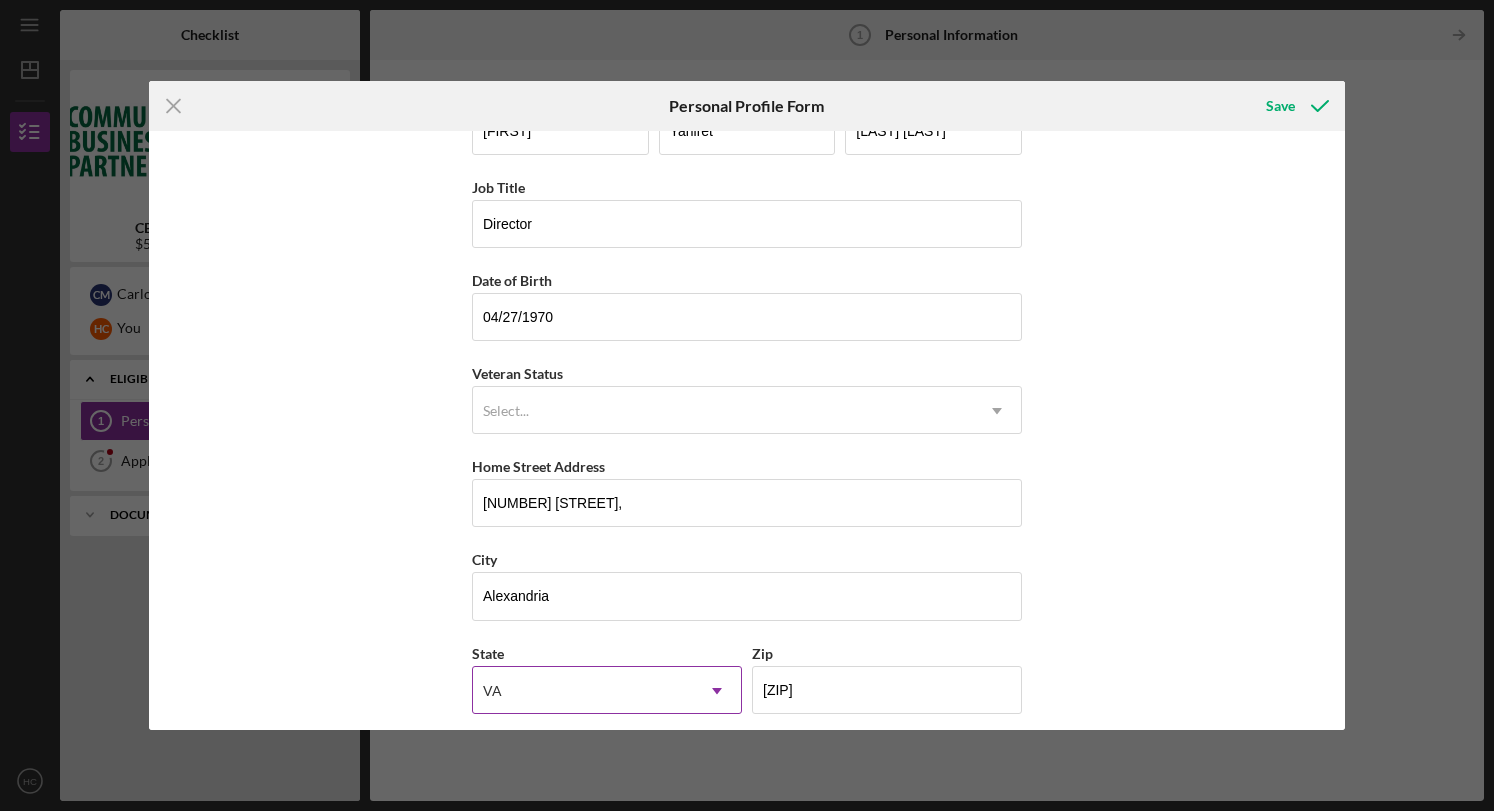 scroll, scrollTop: 0, scrollLeft: 0, axis: both 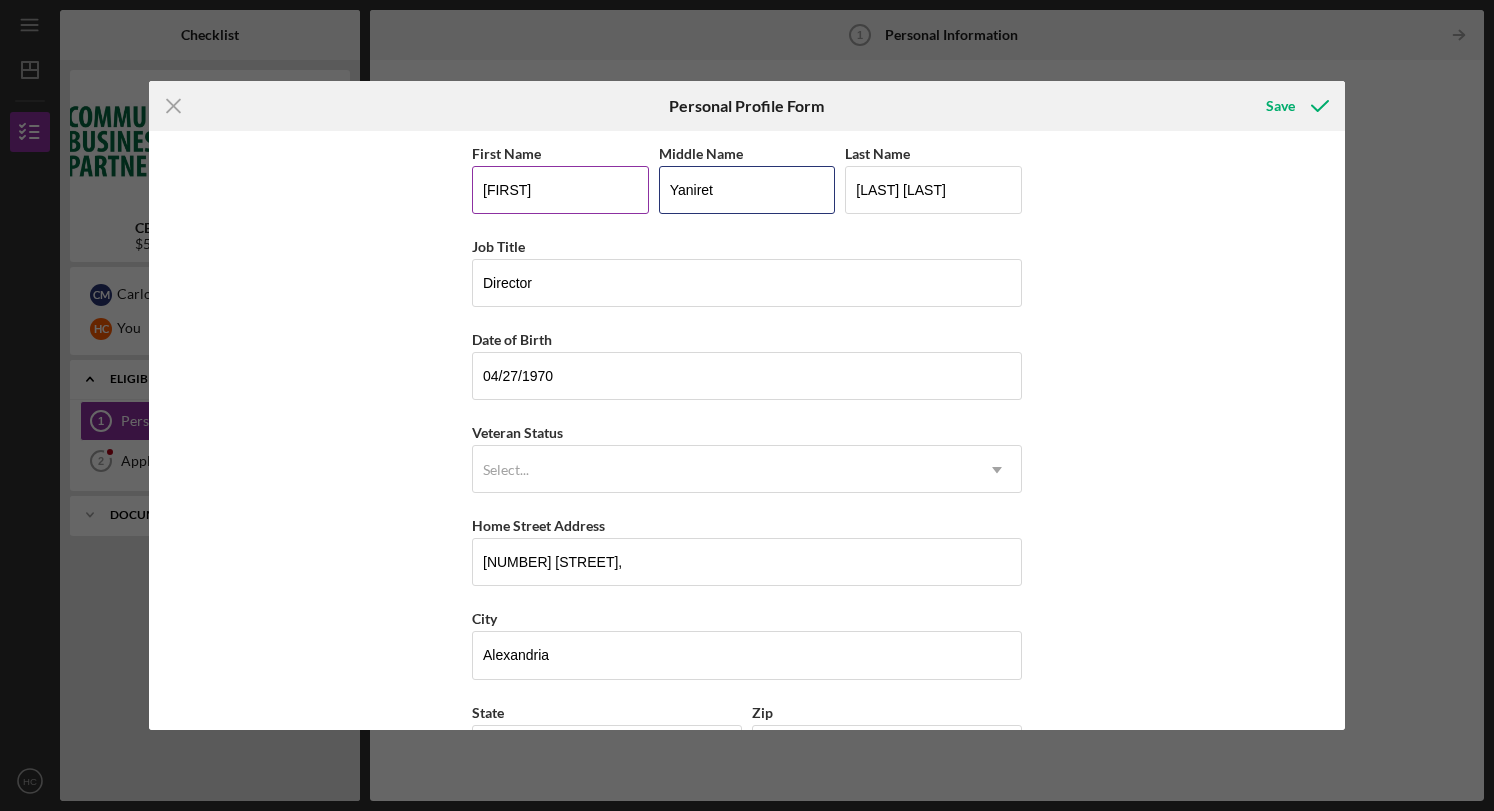 drag, startPoint x: 724, startPoint y: 187, endPoint x: 638, endPoint y: 187, distance: 86 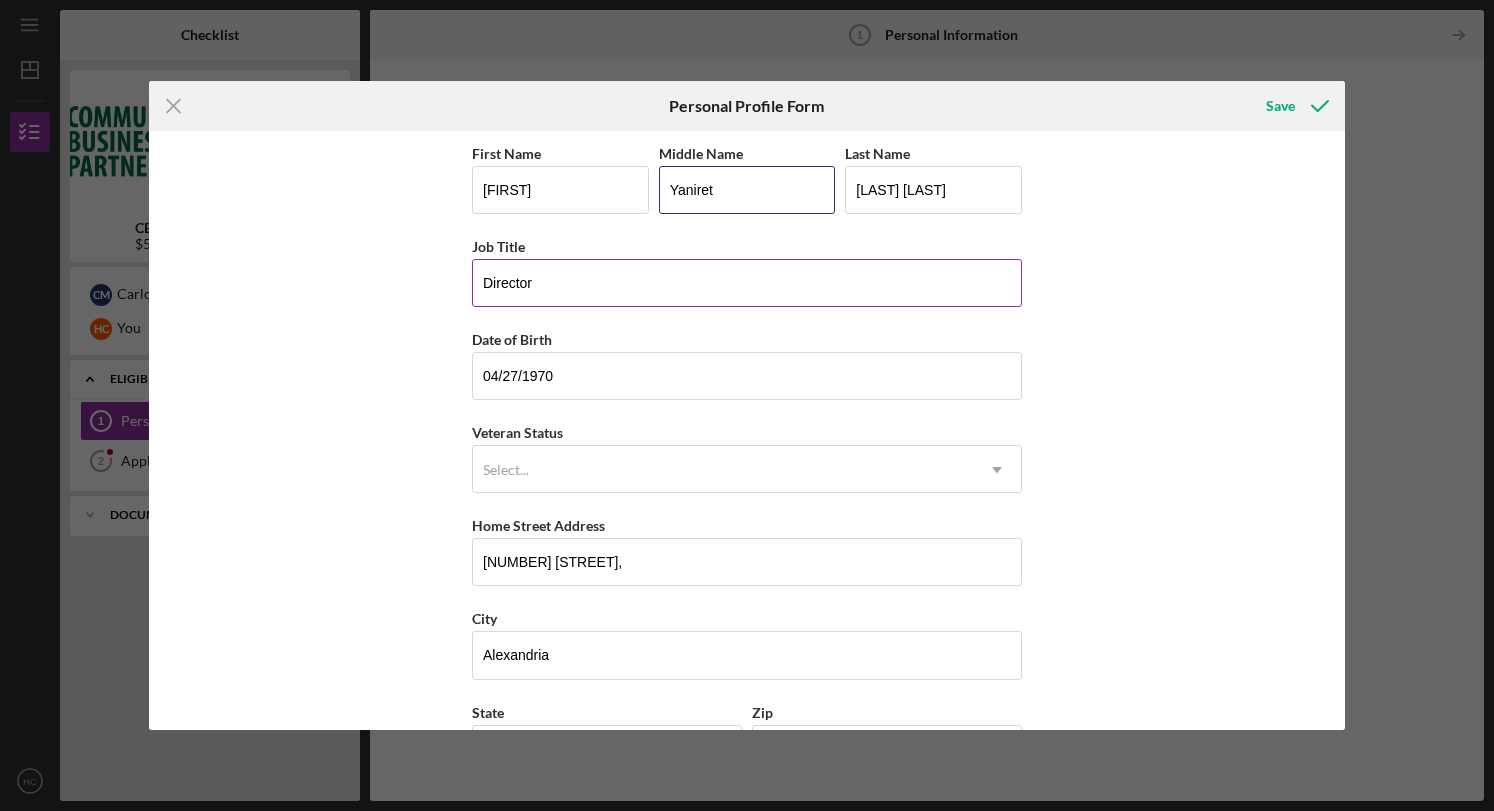 type 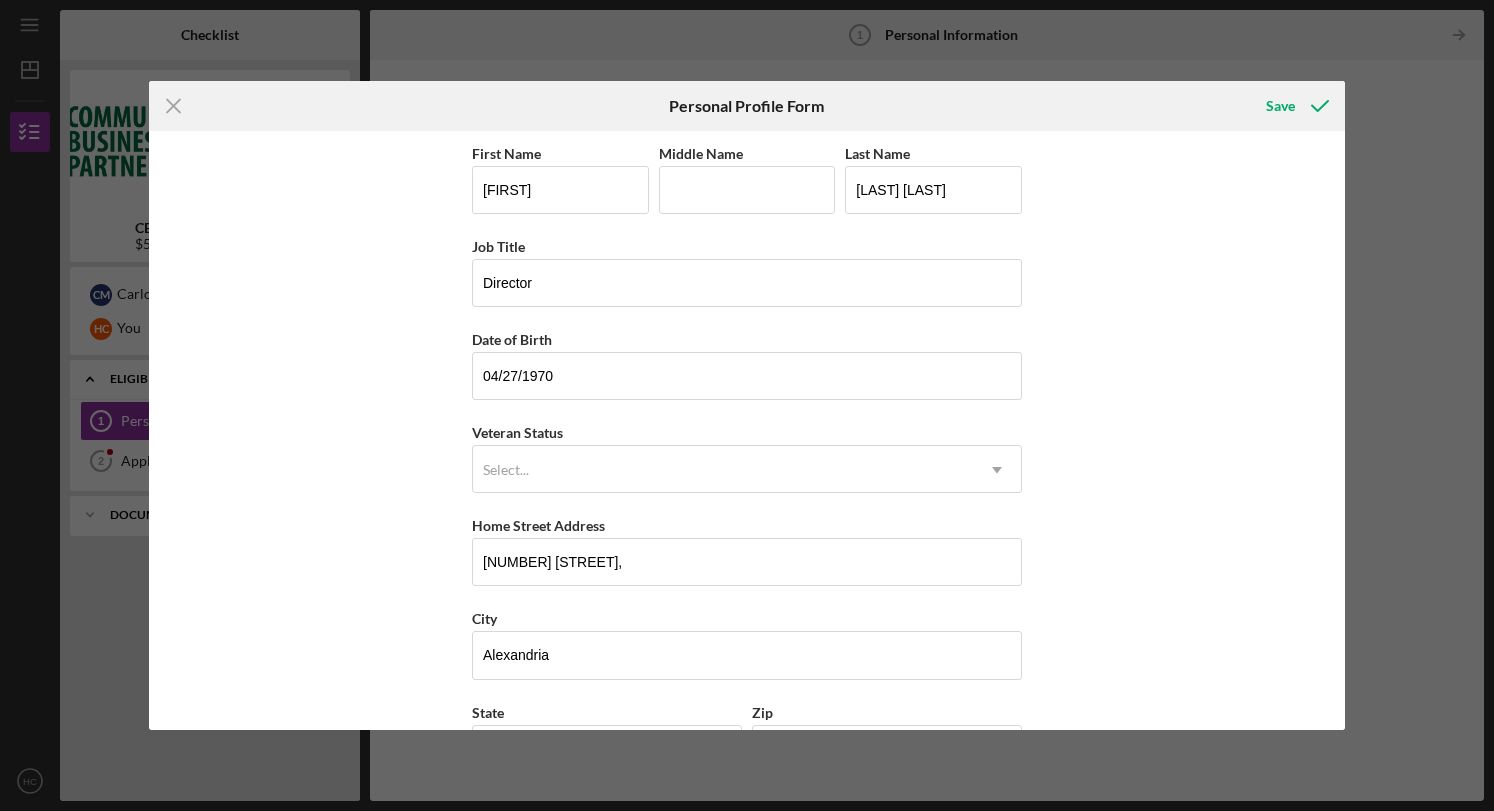 click on "First Name [FIRST] Middle Name [FIRST] Last Name [LAST] [LAST] Job Title Director Date of Birth 04/27/1970 Veteran Status Select... Icon/Dropdown Arrow Home Street Address [NUMBER] [STREET], City [CITY] State [STATE] Icon/Dropdown Arrow Zip [ZIP] County fa" at bounding box center (746, 430) 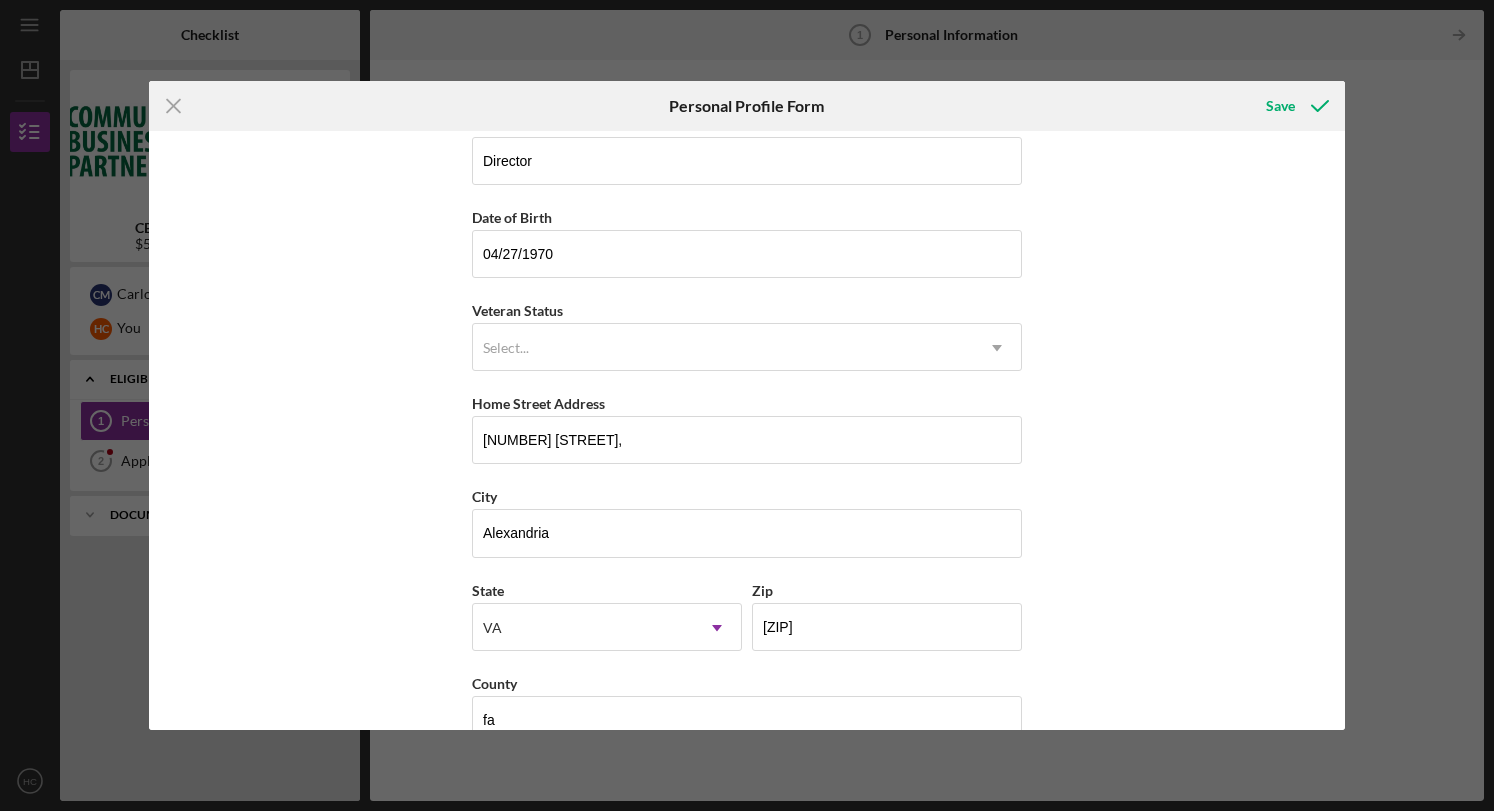 scroll, scrollTop: 160, scrollLeft: 0, axis: vertical 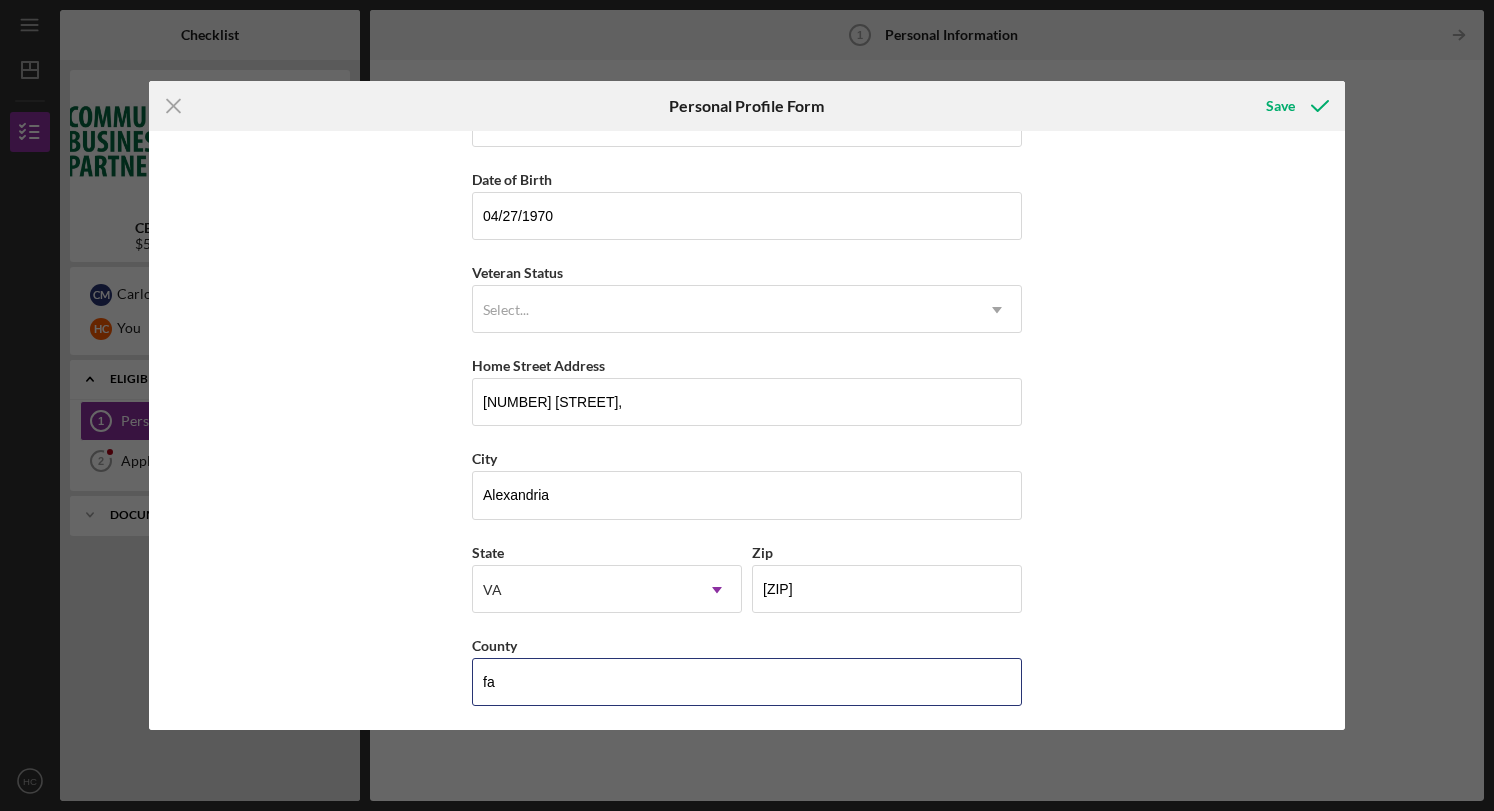drag, startPoint x: 550, startPoint y: 679, endPoint x: 366, endPoint y: 669, distance: 184.27155 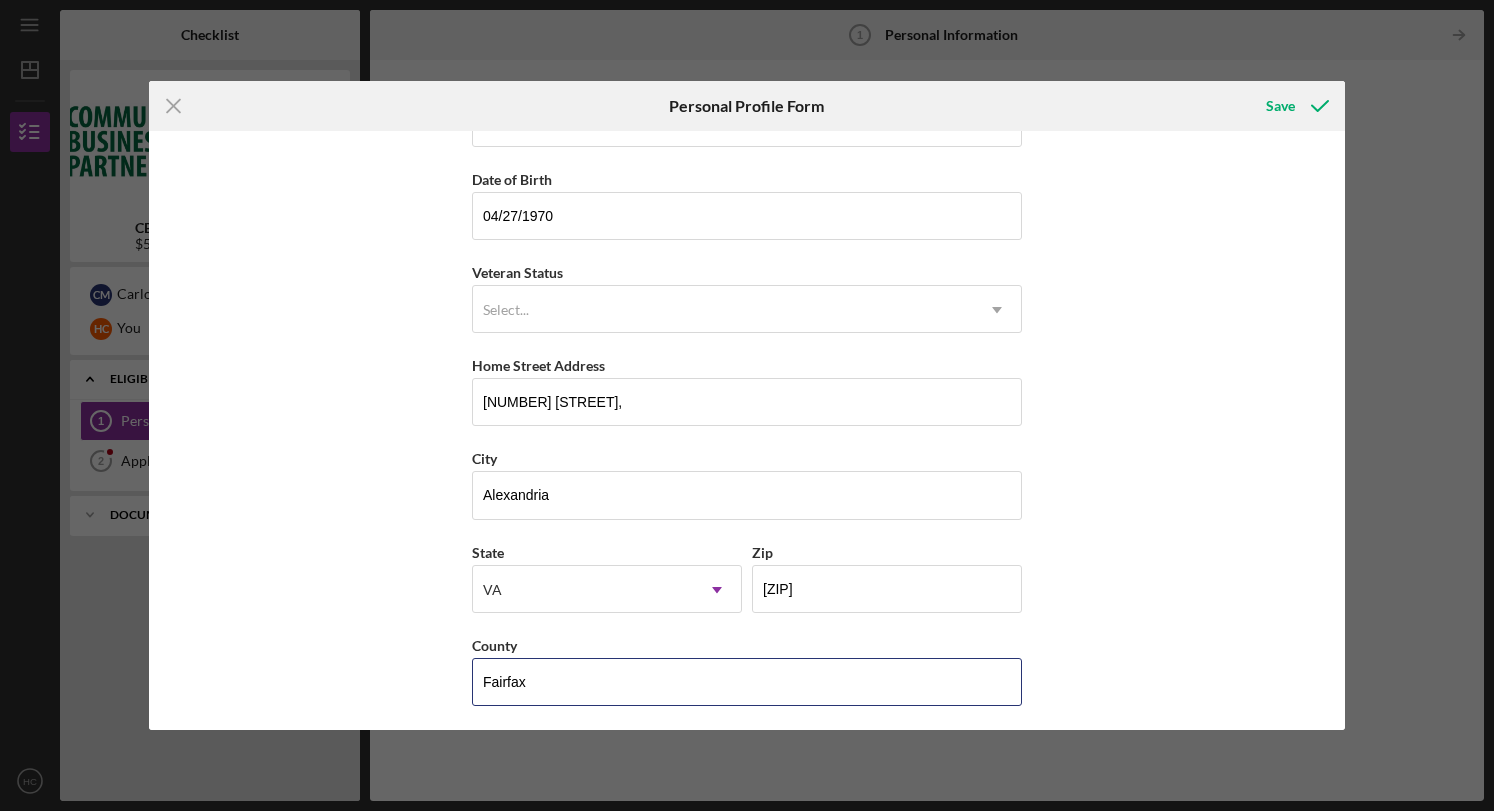 type on "Fairfax" 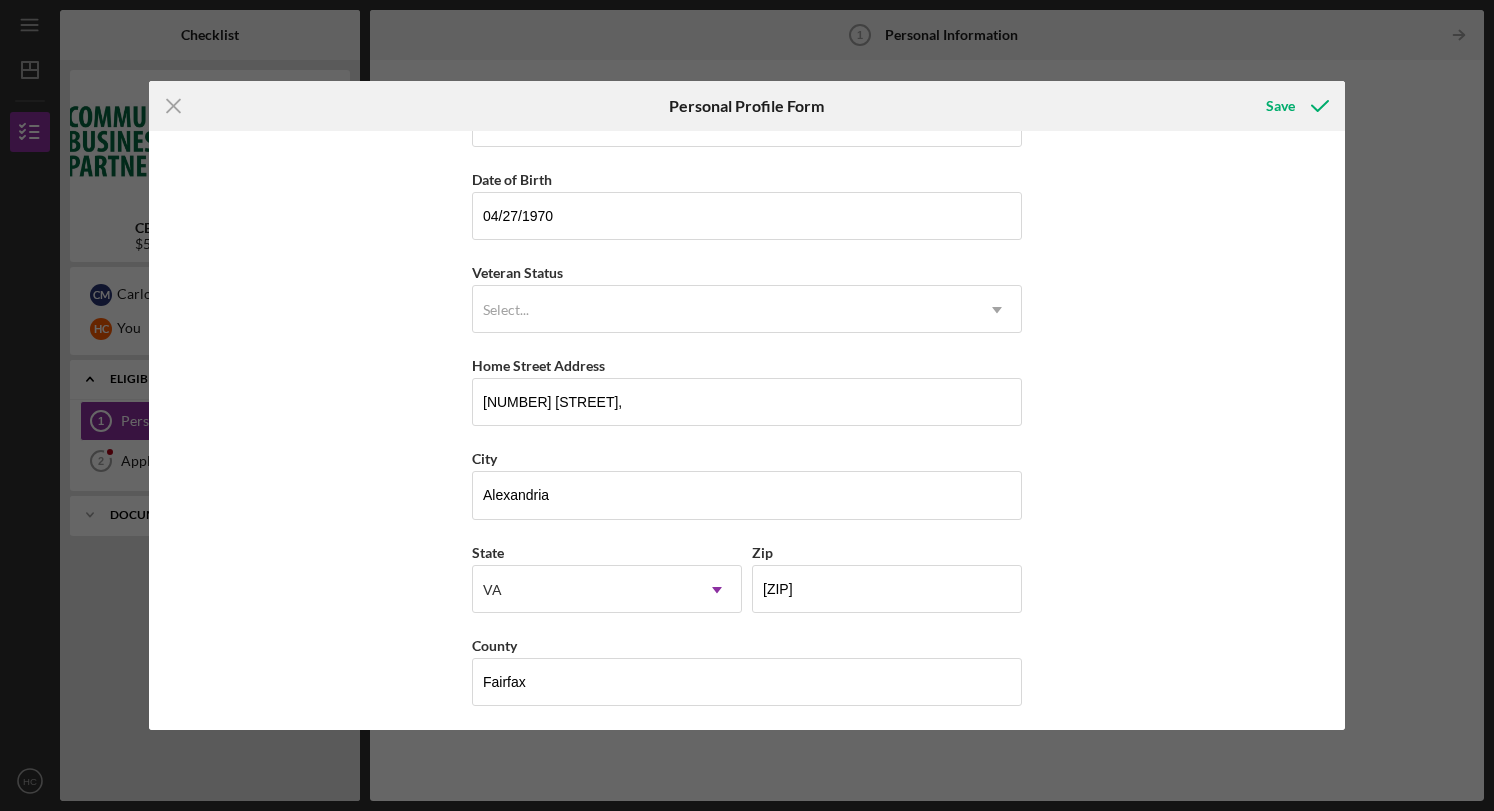 click on "First Name [FIRST] Middle Name [FIRST] Last Name [LAST] [LAST] Job Title Director Date of Birth 04/27/1970 Veteran Status Select... Icon/Dropdown Arrow Home Street Address [NUMBER] [STREET], City [CITY] State [STATE] Icon/Dropdown Arrow Zip [ZIP] County [COUNTY]" at bounding box center [746, 430] 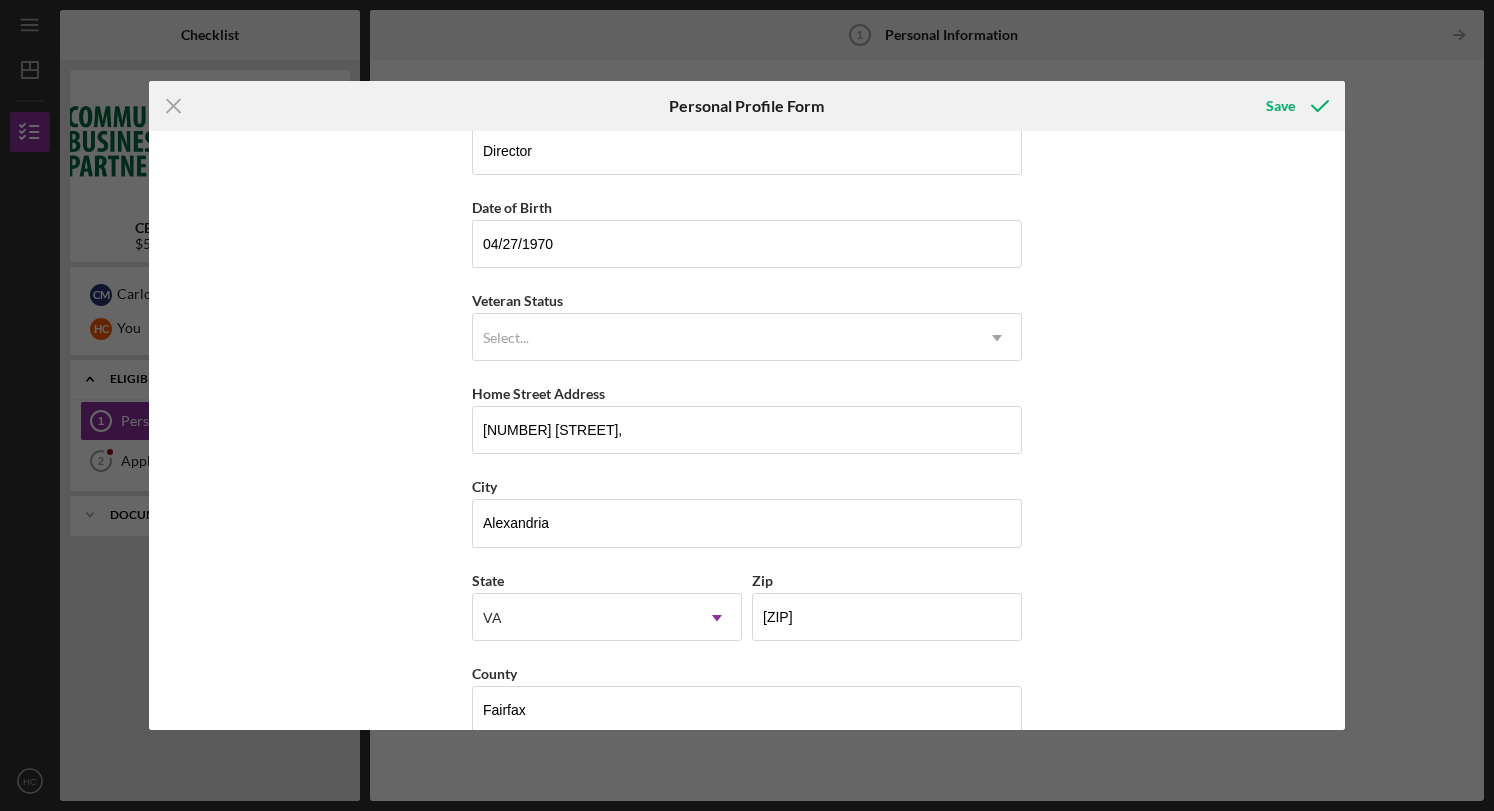 scroll, scrollTop: 160, scrollLeft: 0, axis: vertical 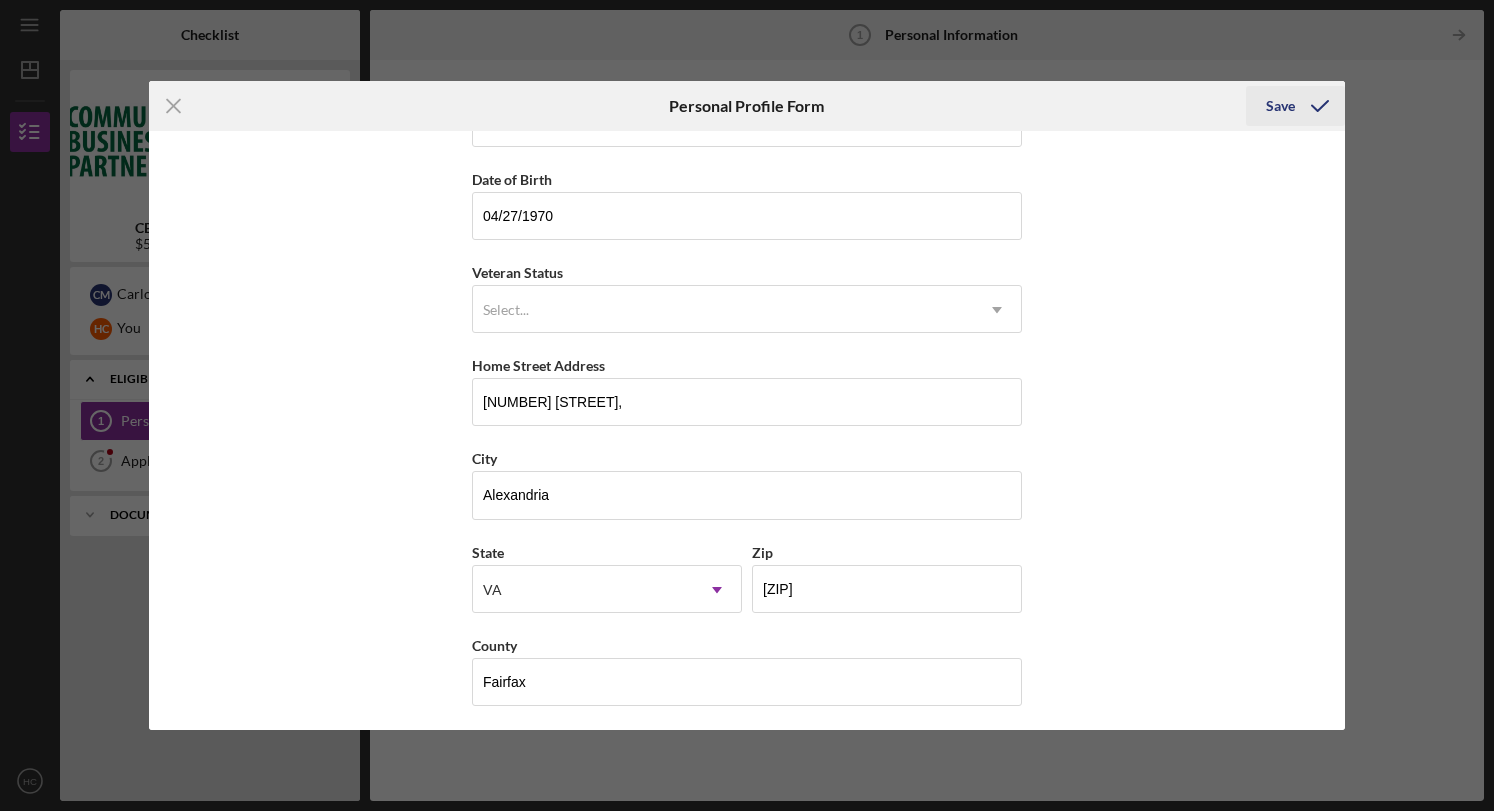 click on "Save" at bounding box center (1280, 106) 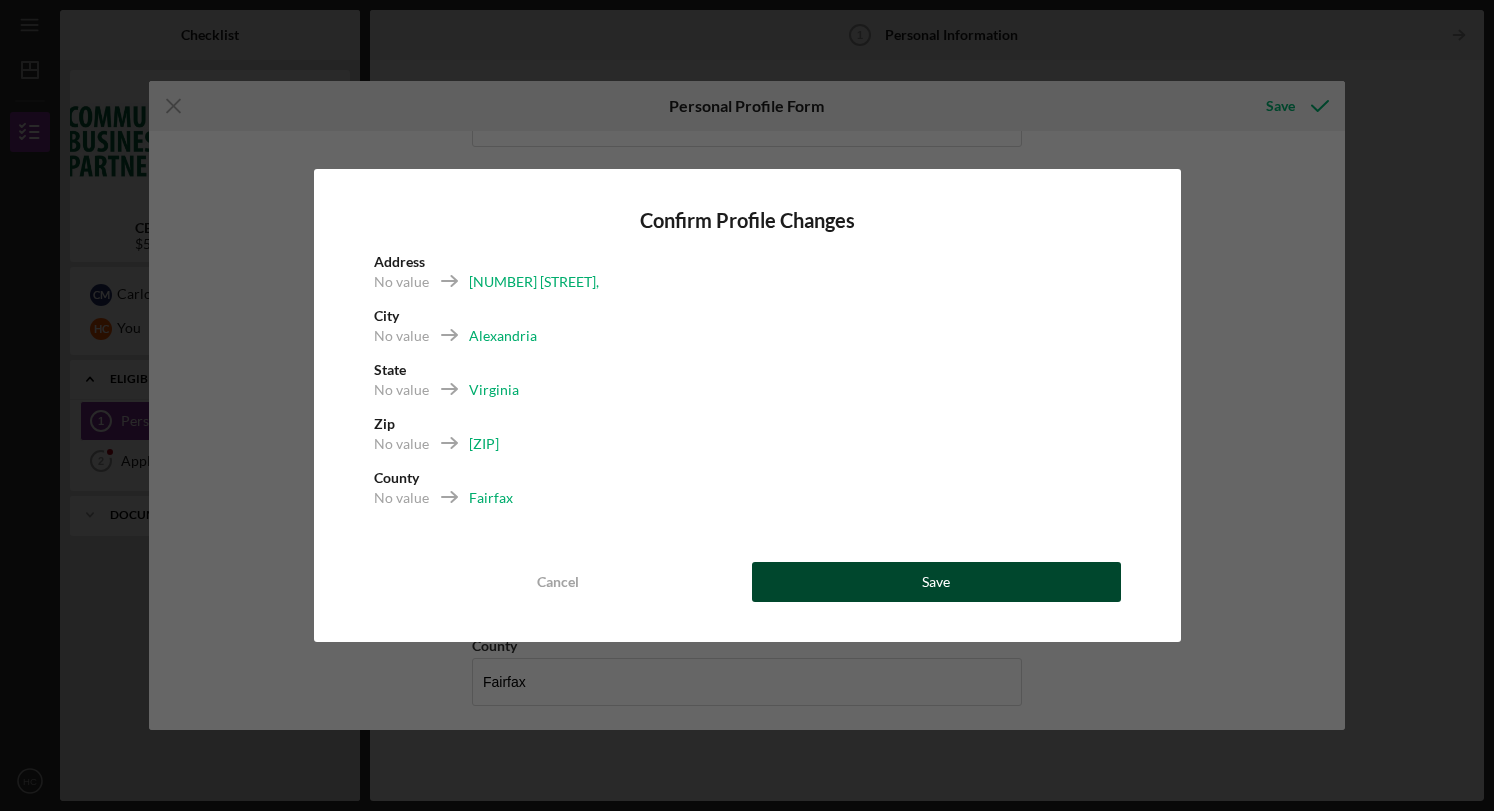 click on "Save" at bounding box center [936, 582] 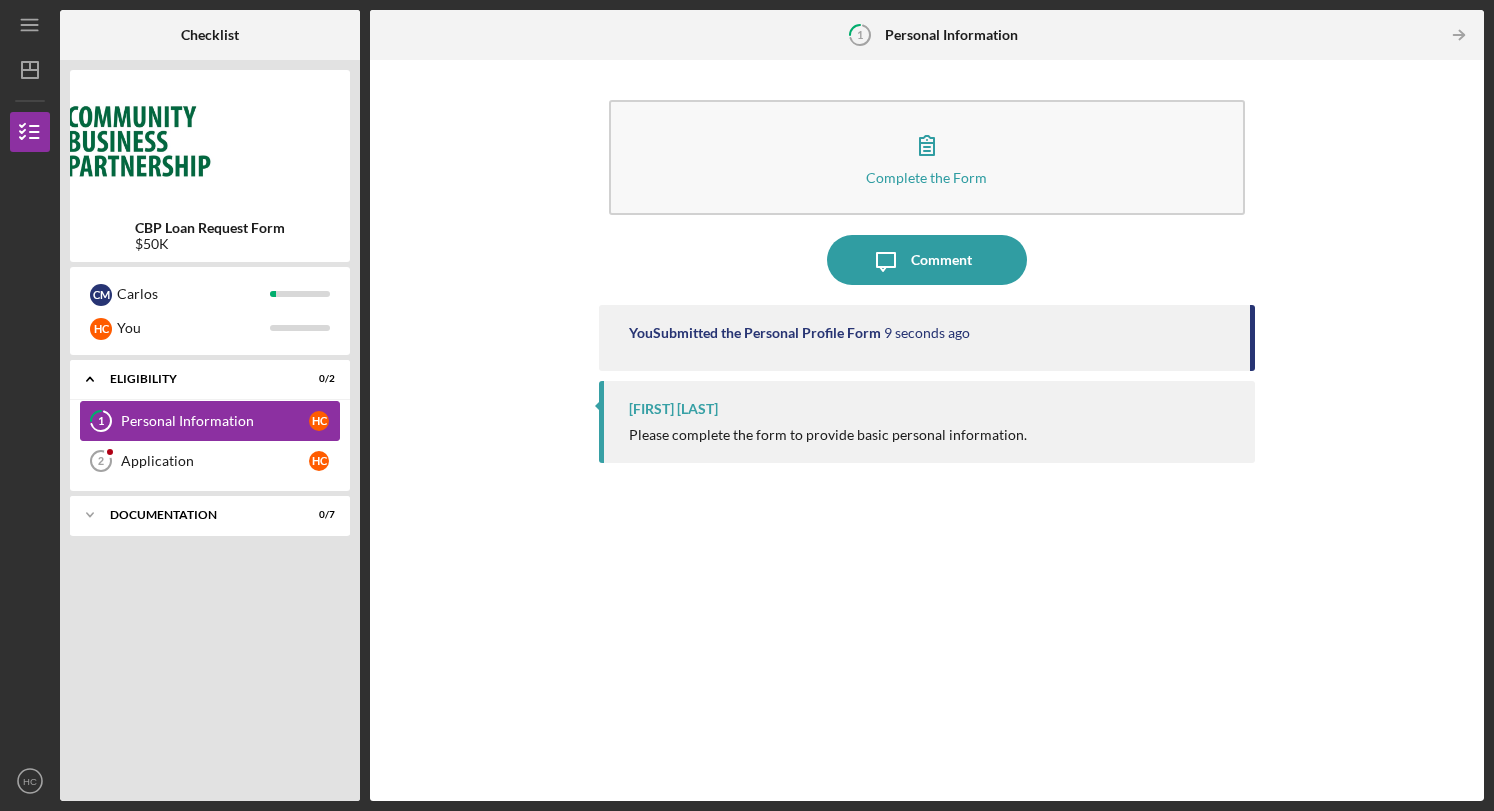 click on "Personal Information" at bounding box center [215, 421] 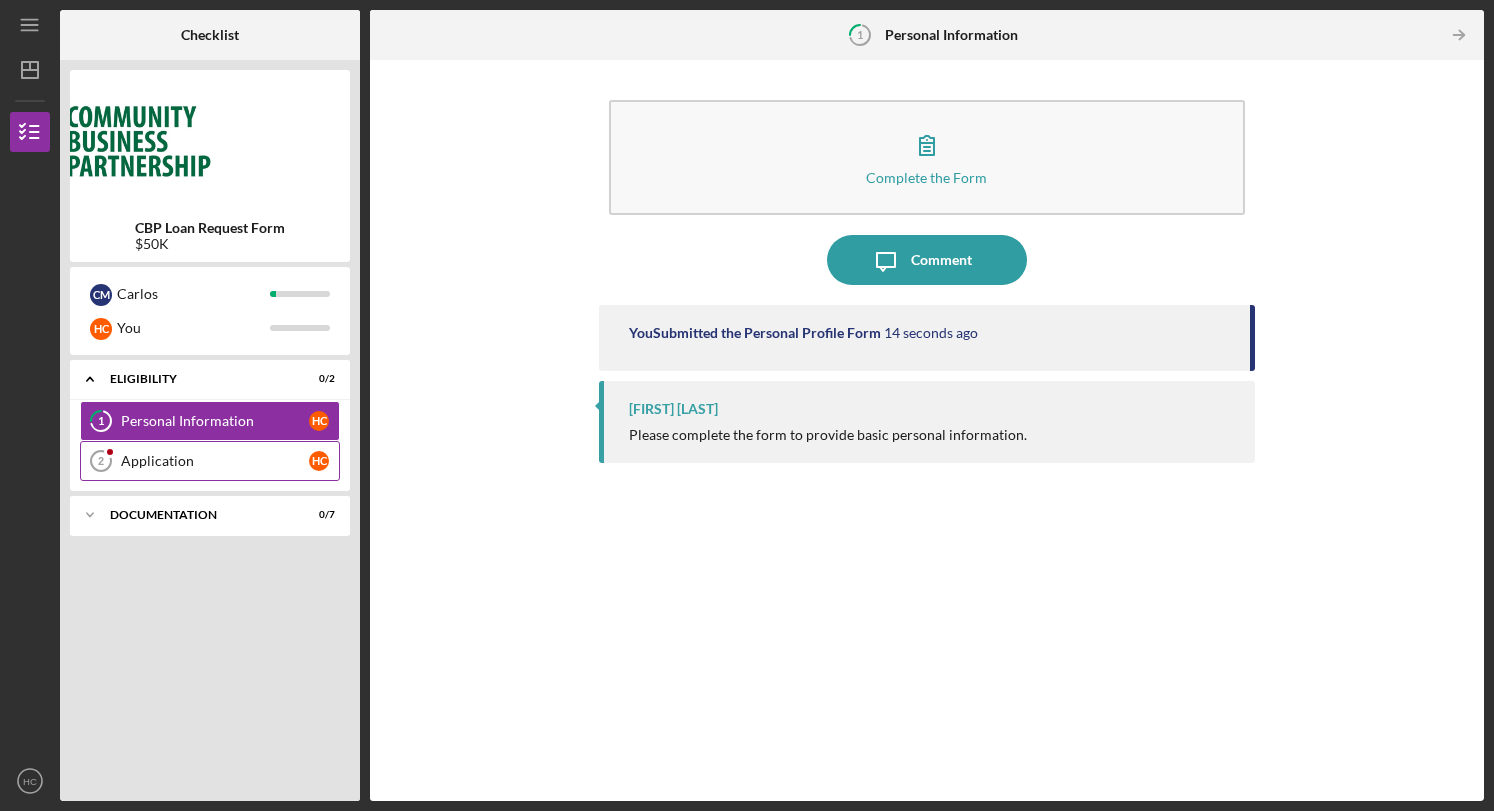 click on "Application" at bounding box center (215, 461) 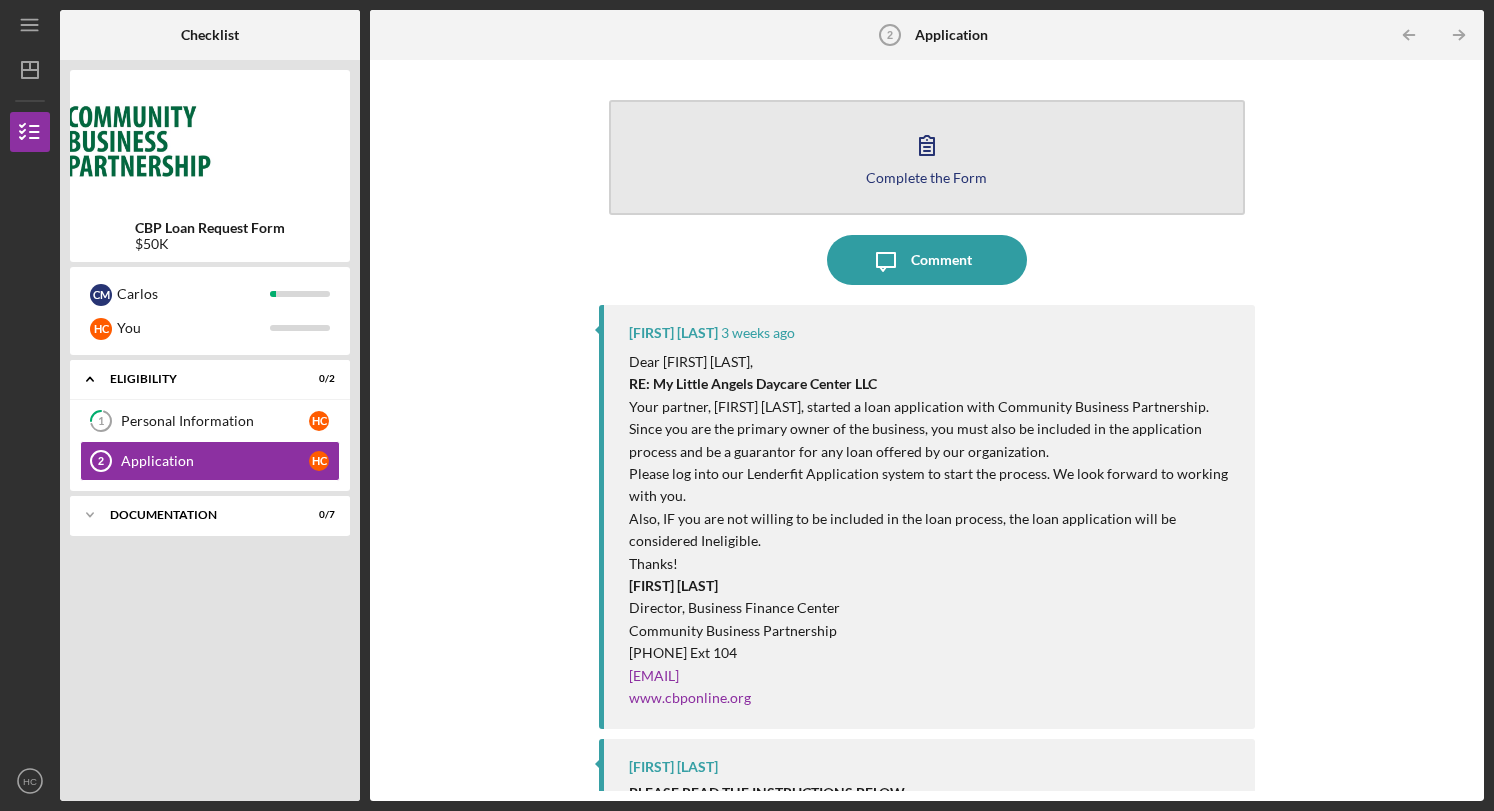 click 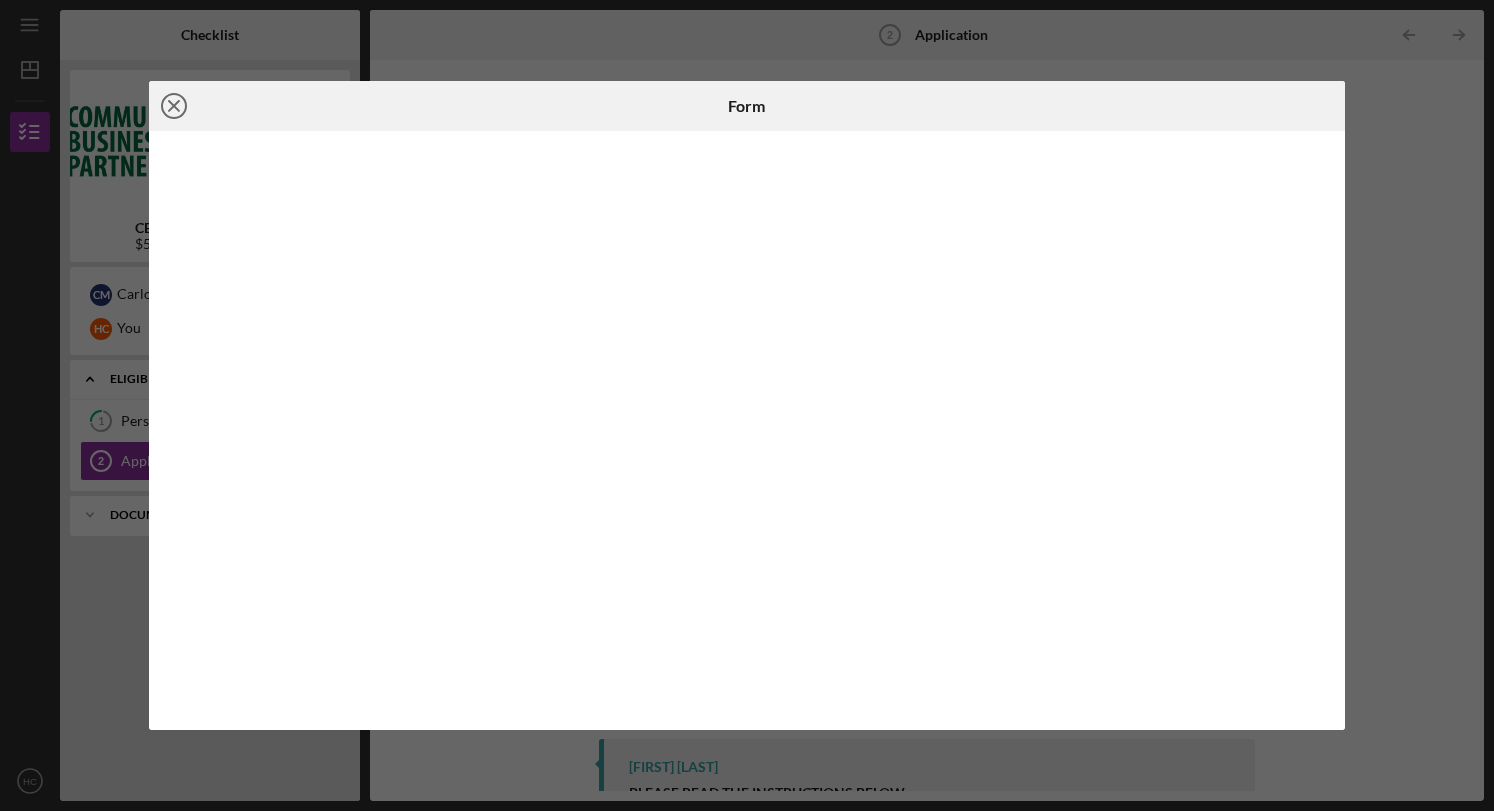 click 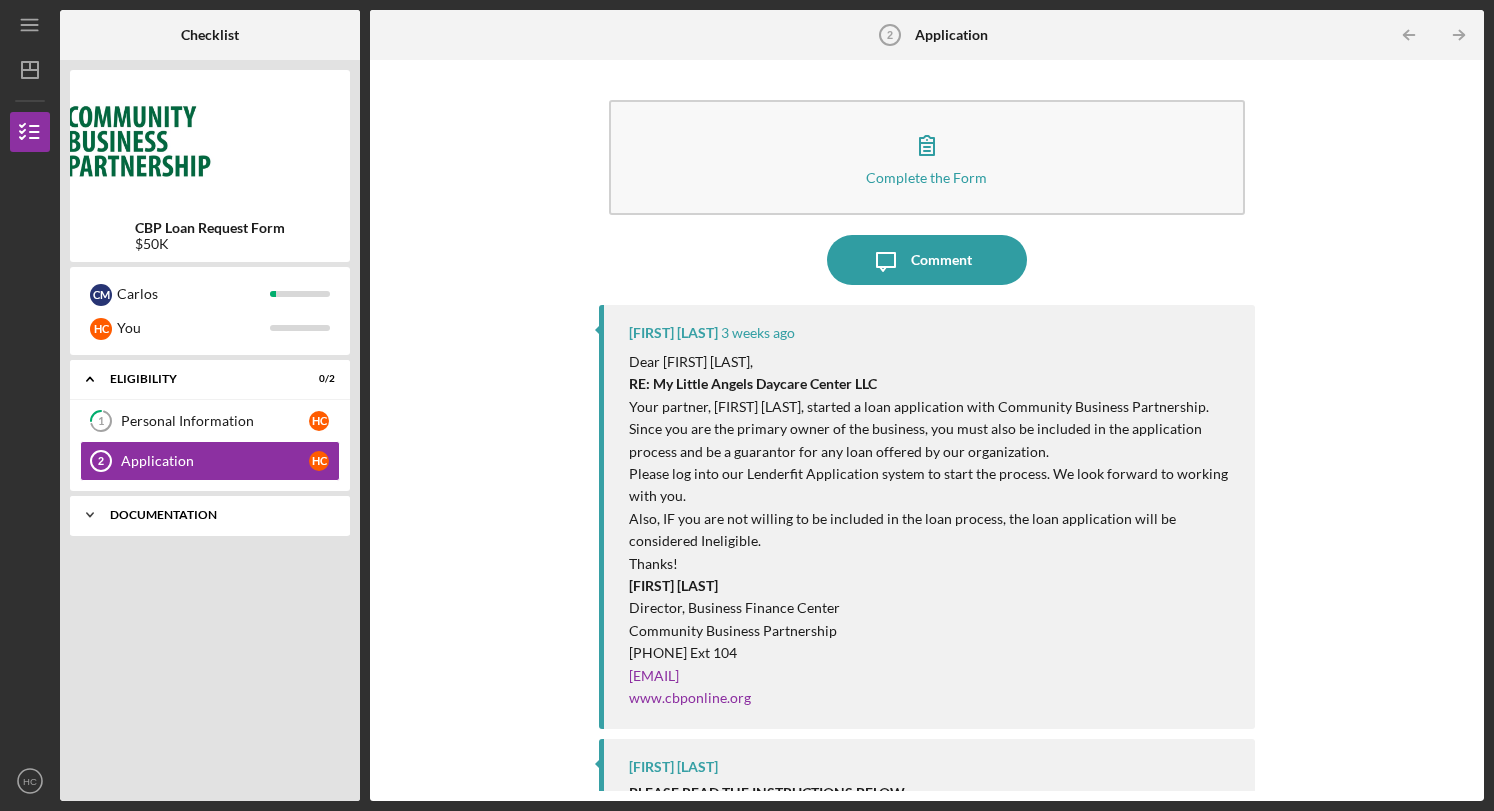 click on "Documentation" at bounding box center [217, 515] 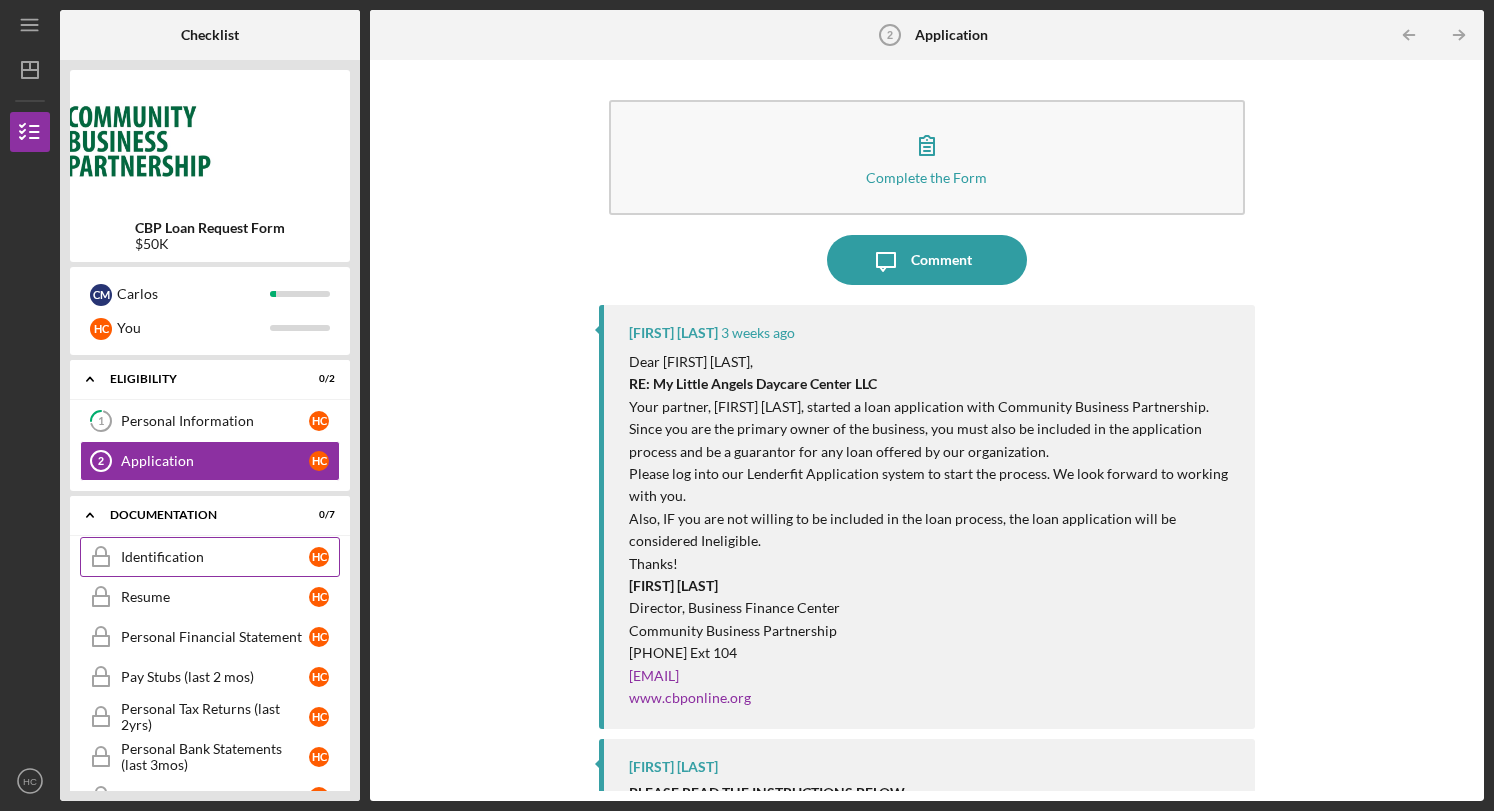 click on "Identification" at bounding box center [215, 557] 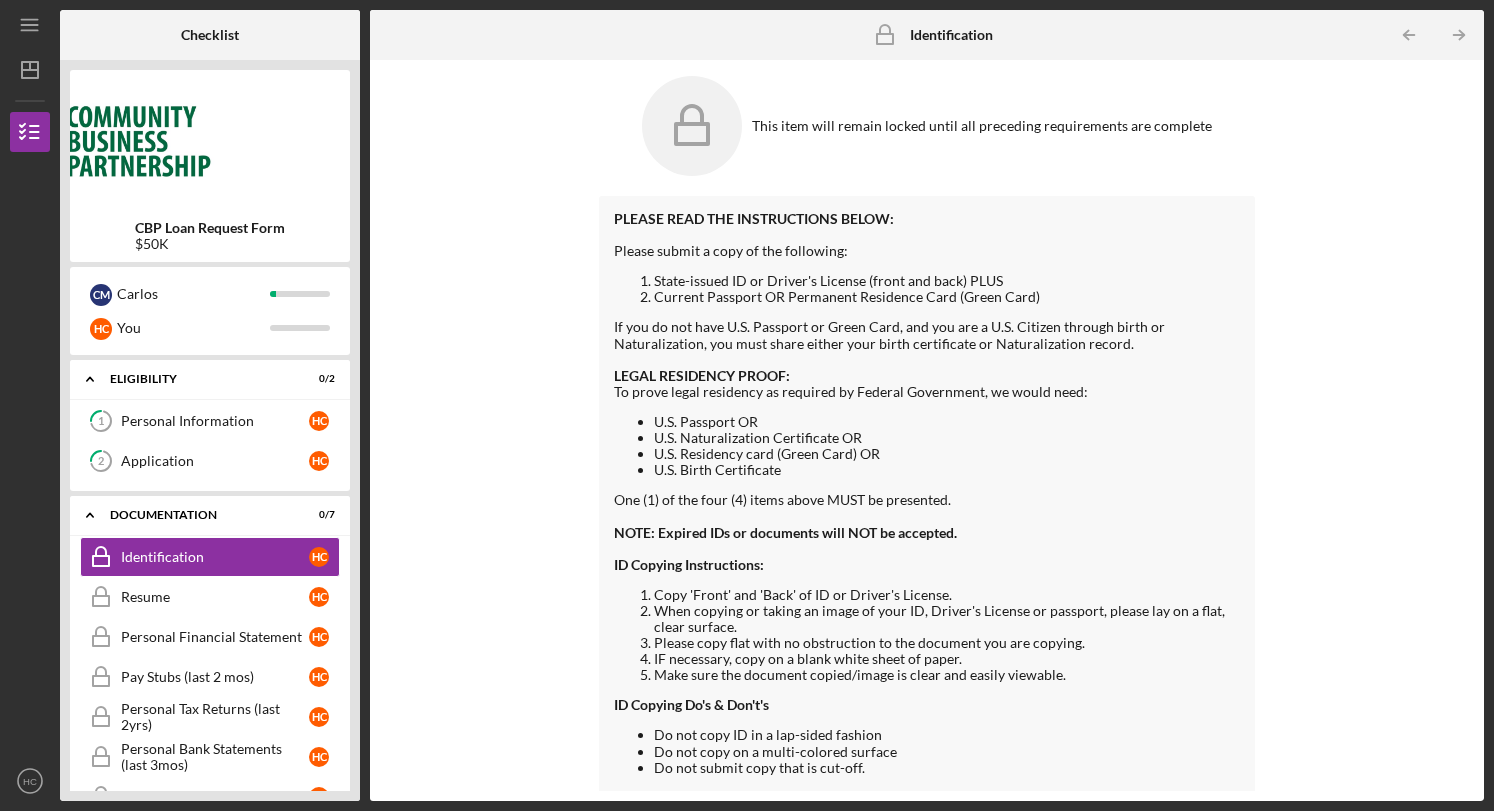 scroll, scrollTop: 0, scrollLeft: 0, axis: both 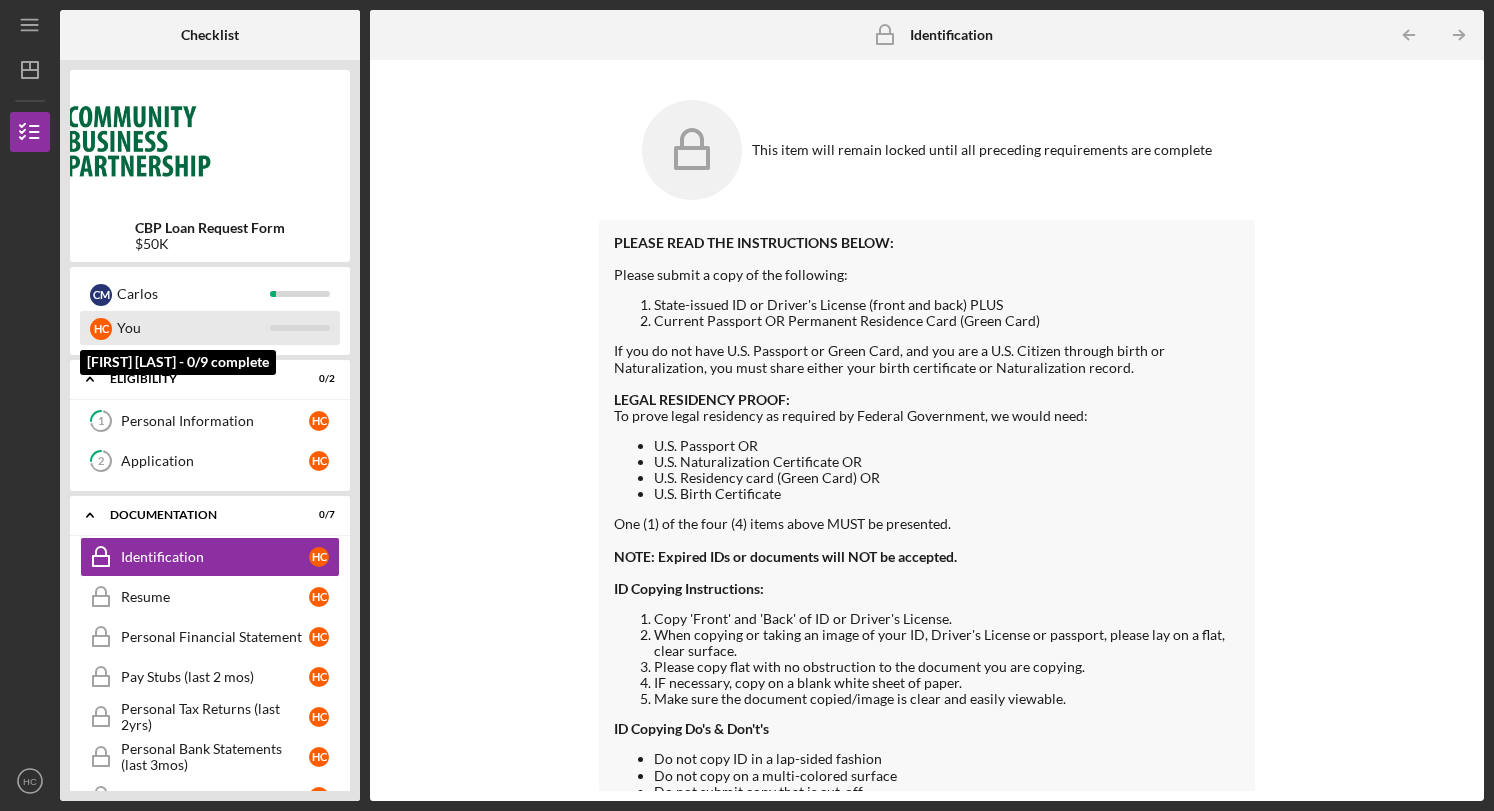 click on "You" at bounding box center [193, 328] 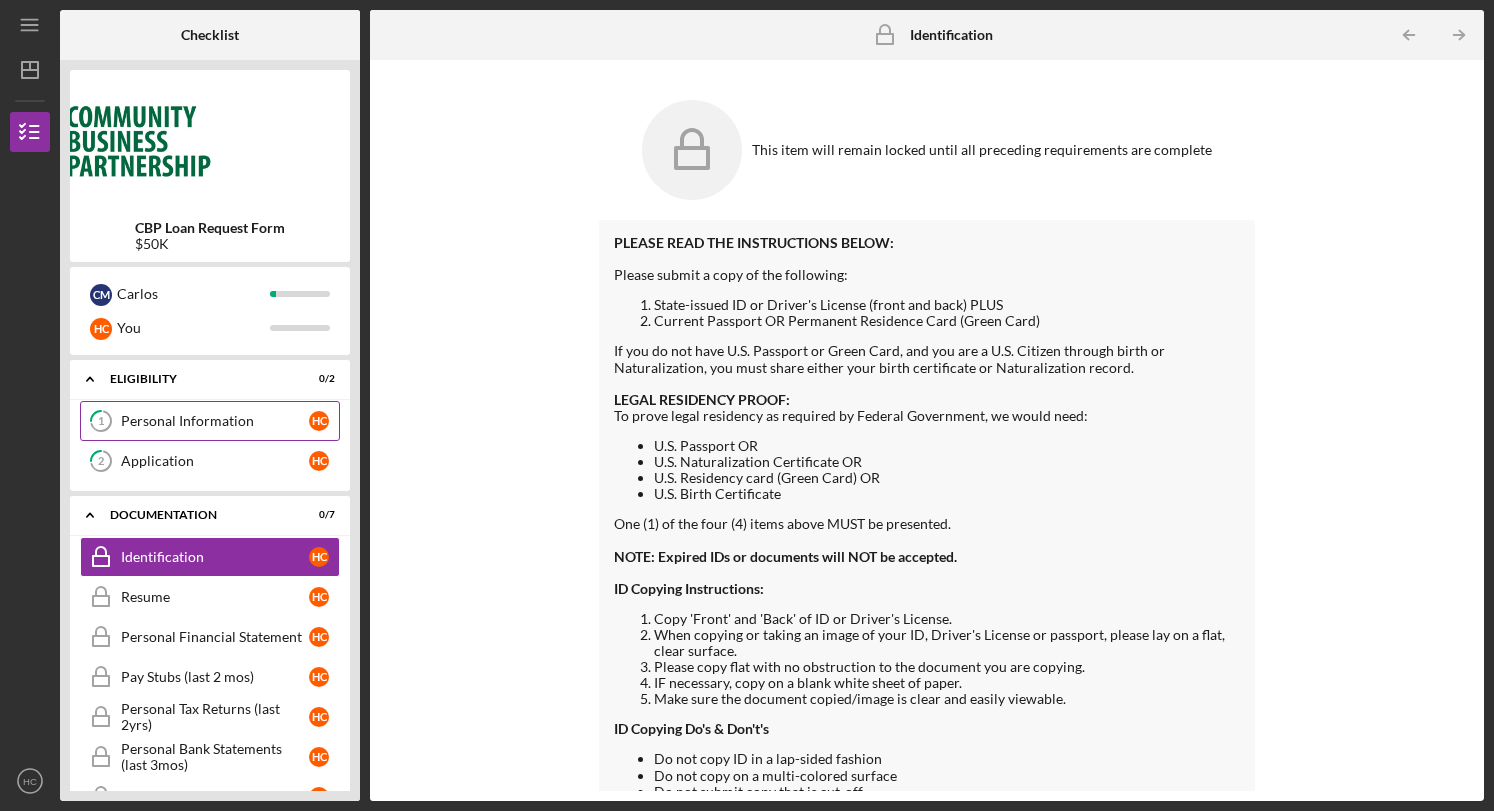 click on "Personal Information" at bounding box center (215, 421) 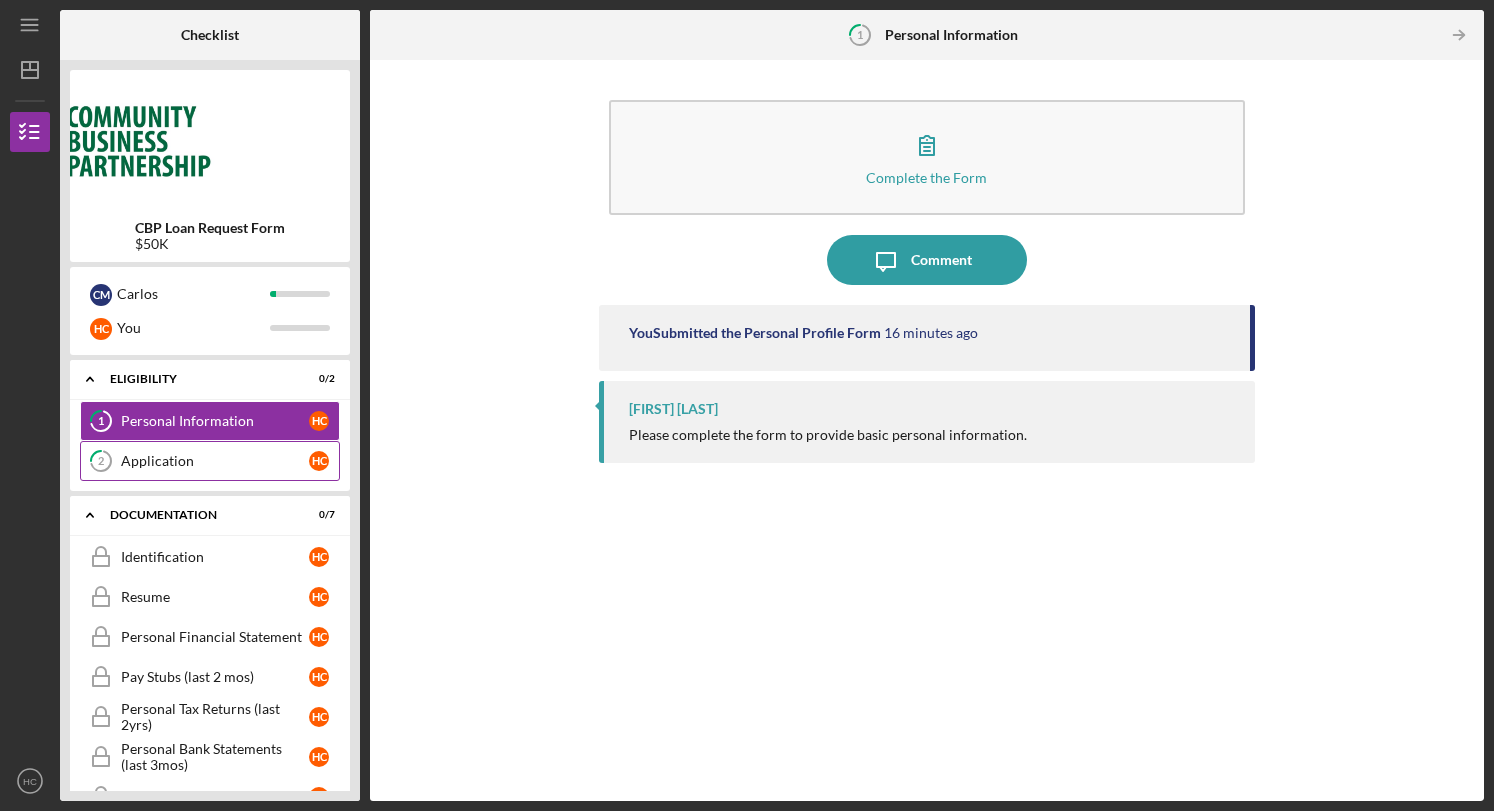 click on "Application" at bounding box center [215, 461] 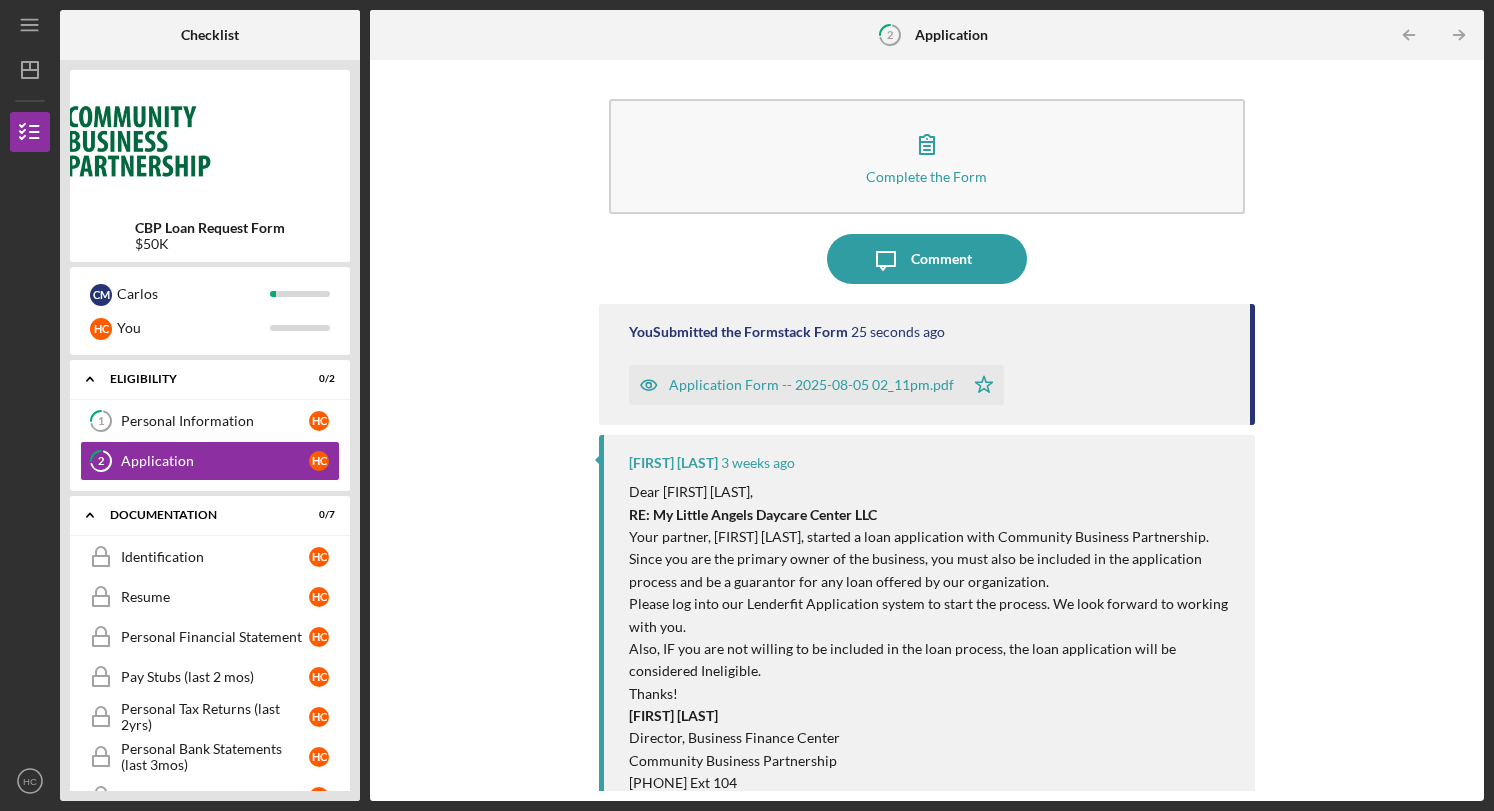 scroll, scrollTop: 0, scrollLeft: 0, axis: both 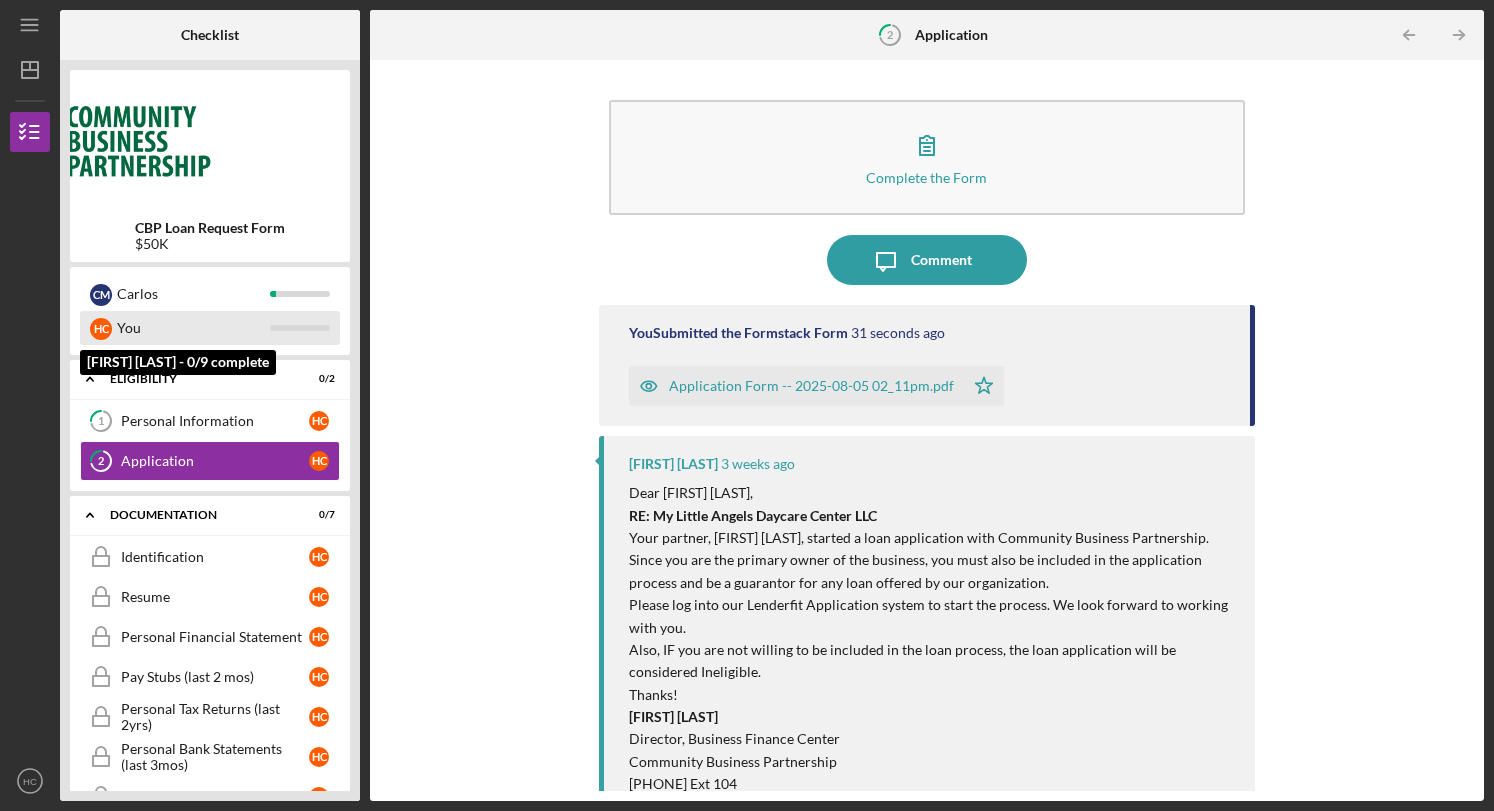 click on "You" at bounding box center (193, 328) 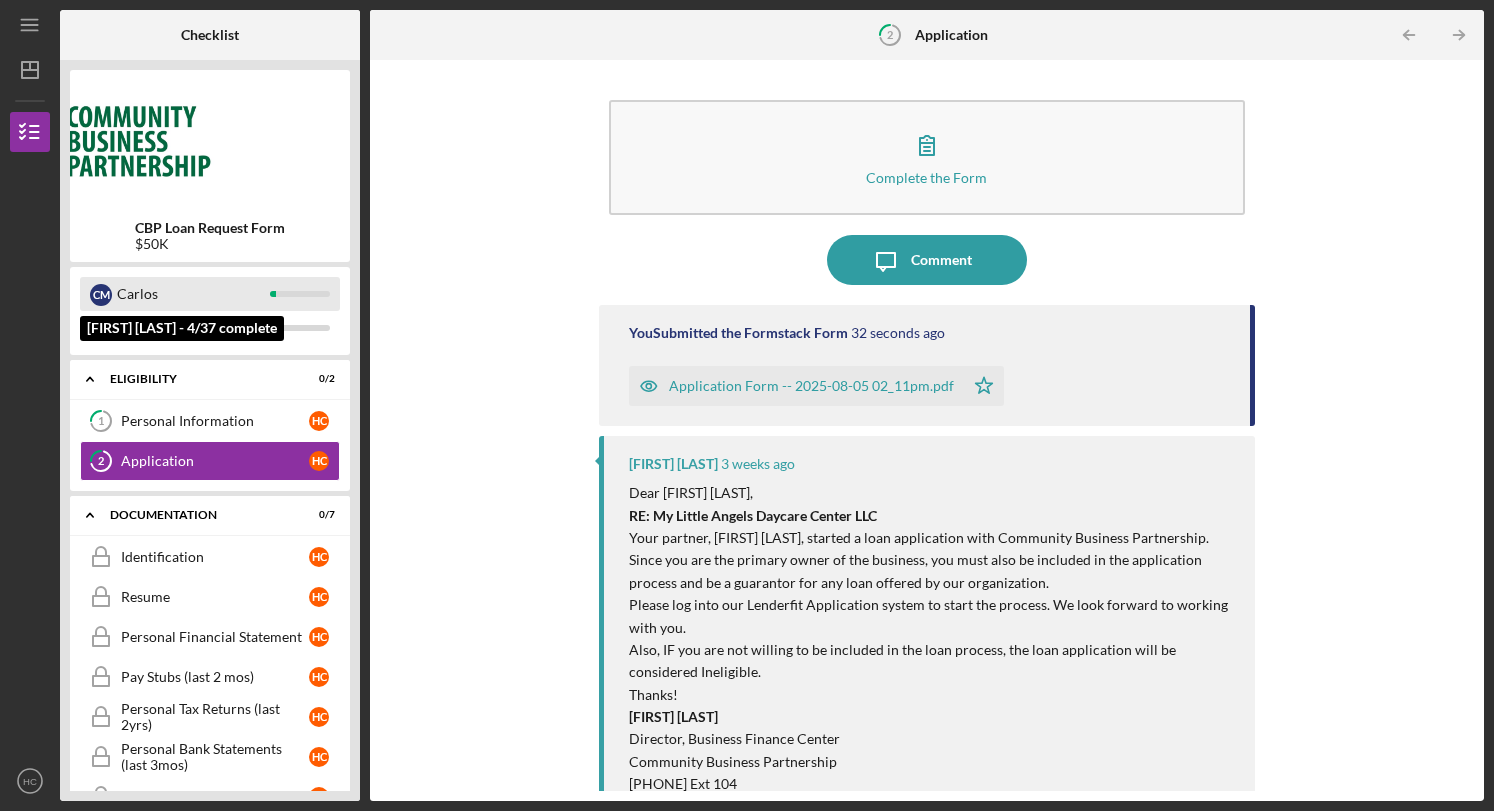 click on "Carlos" at bounding box center (193, 294) 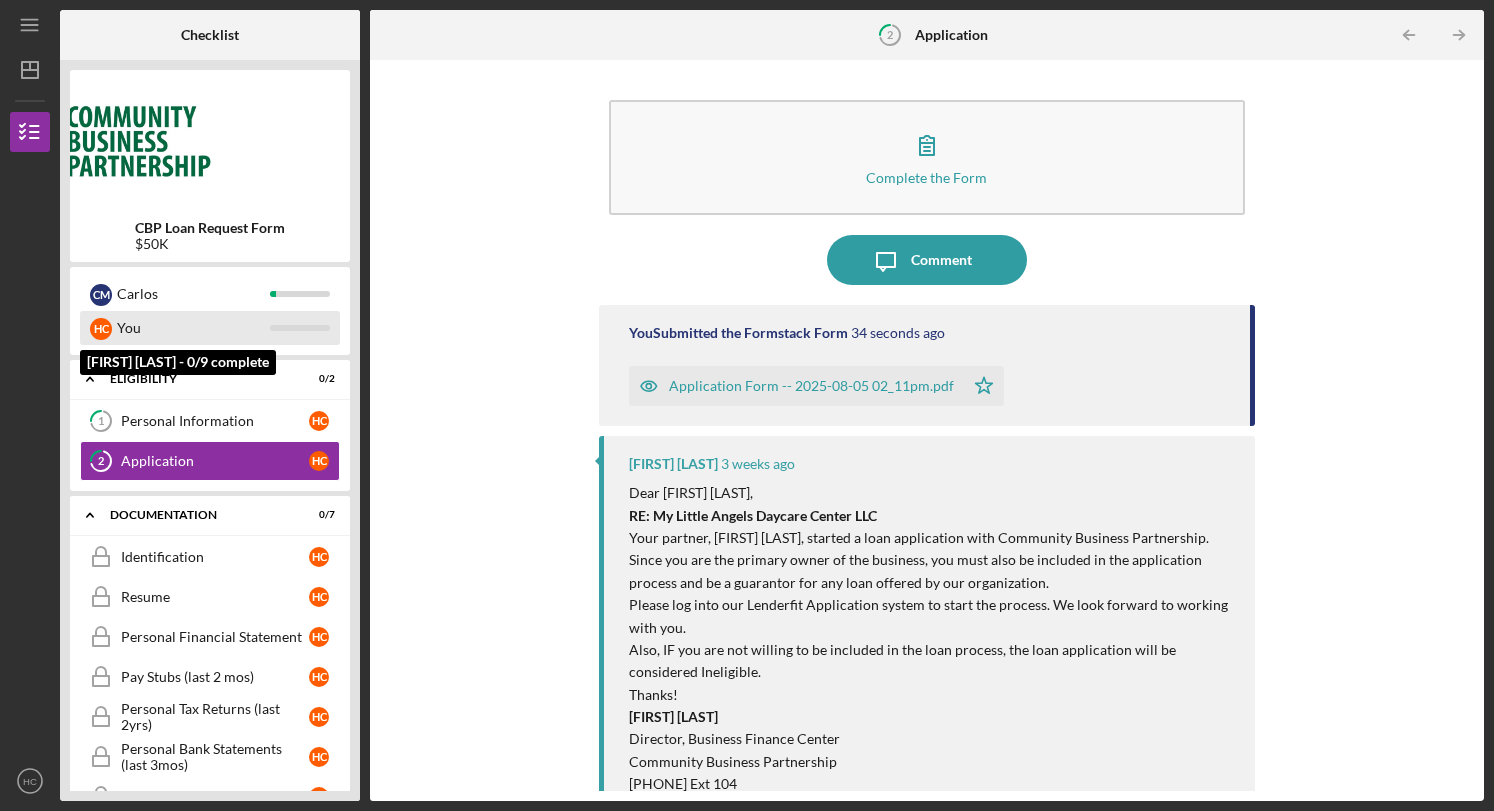 click on "You" at bounding box center [193, 328] 